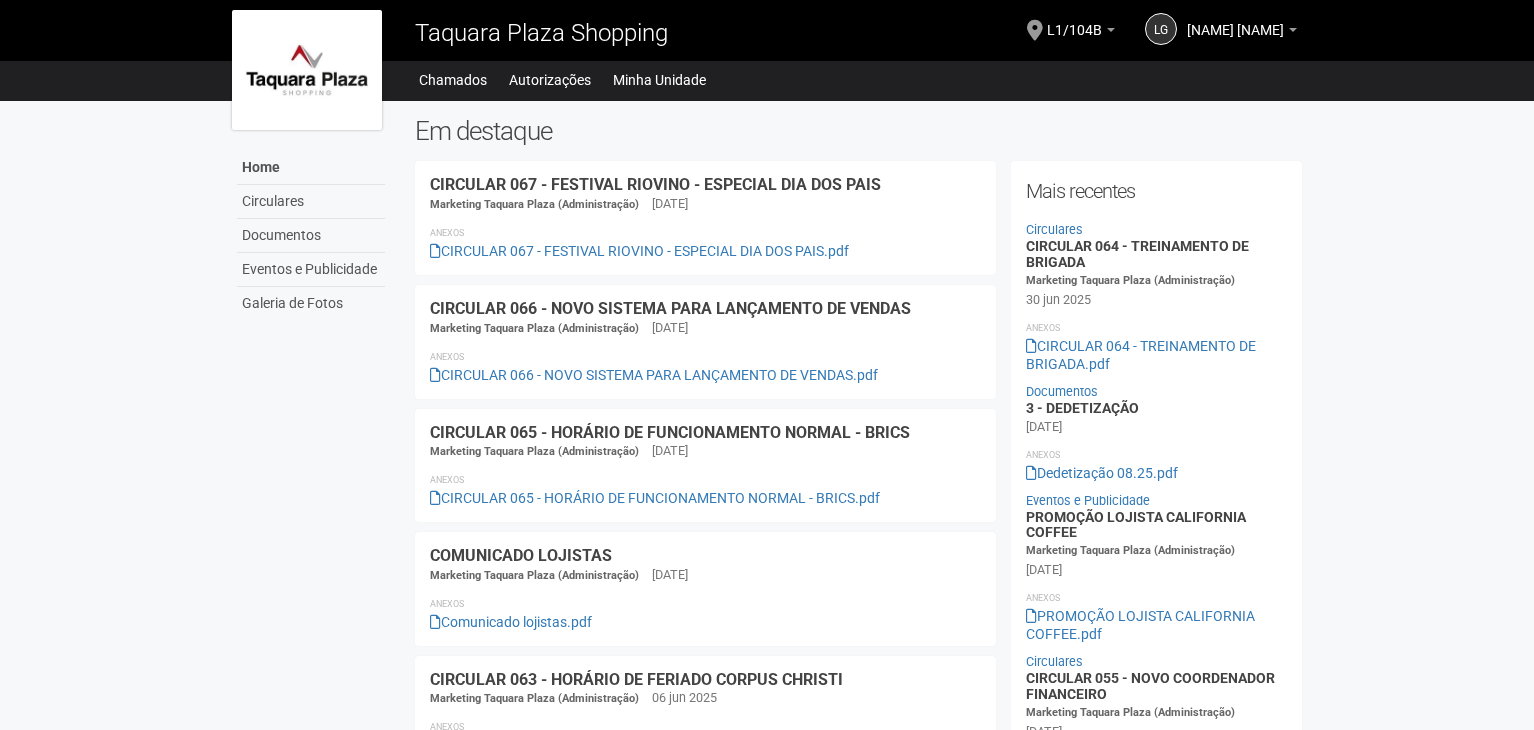 scroll, scrollTop: 0, scrollLeft: 0, axis: both 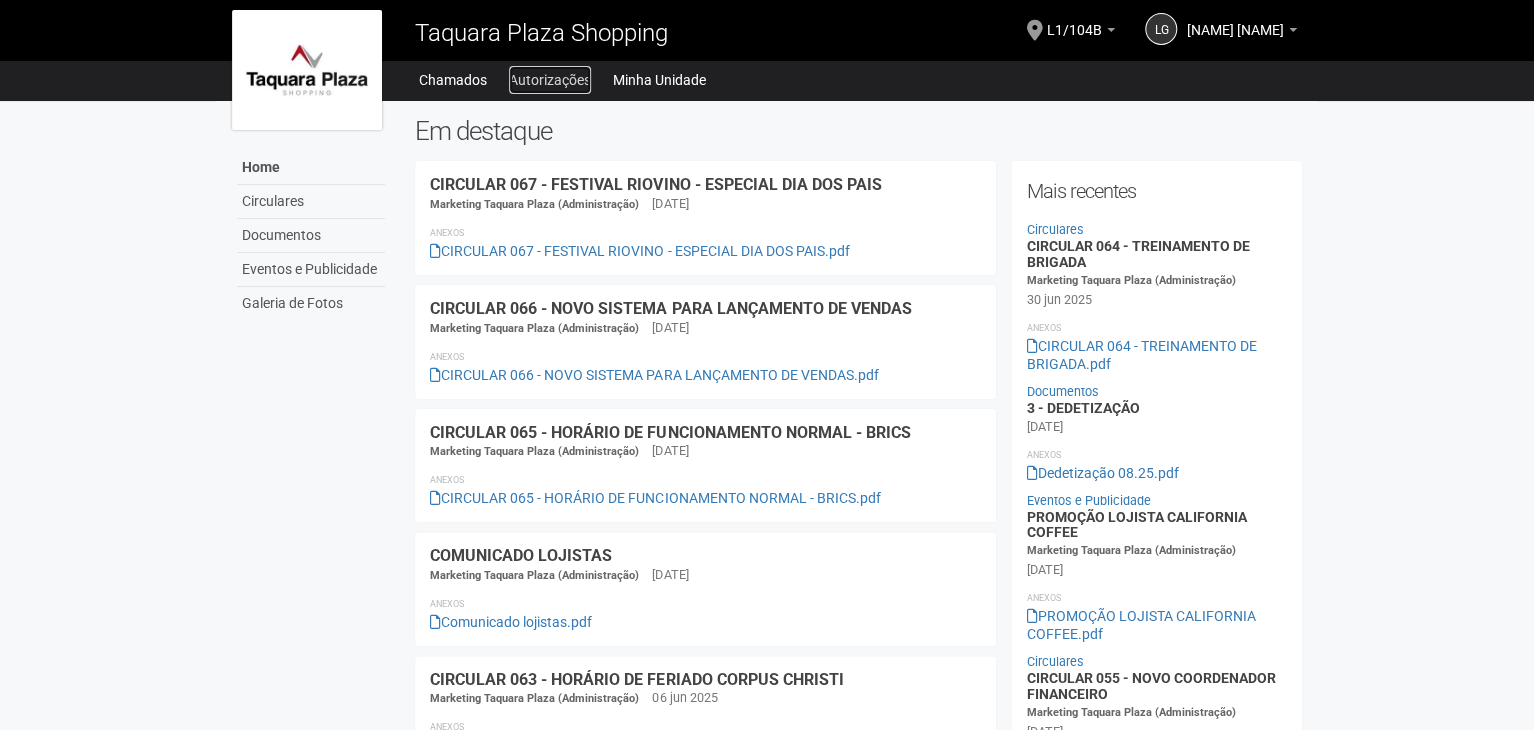 click on "Autorizações" at bounding box center [550, 80] 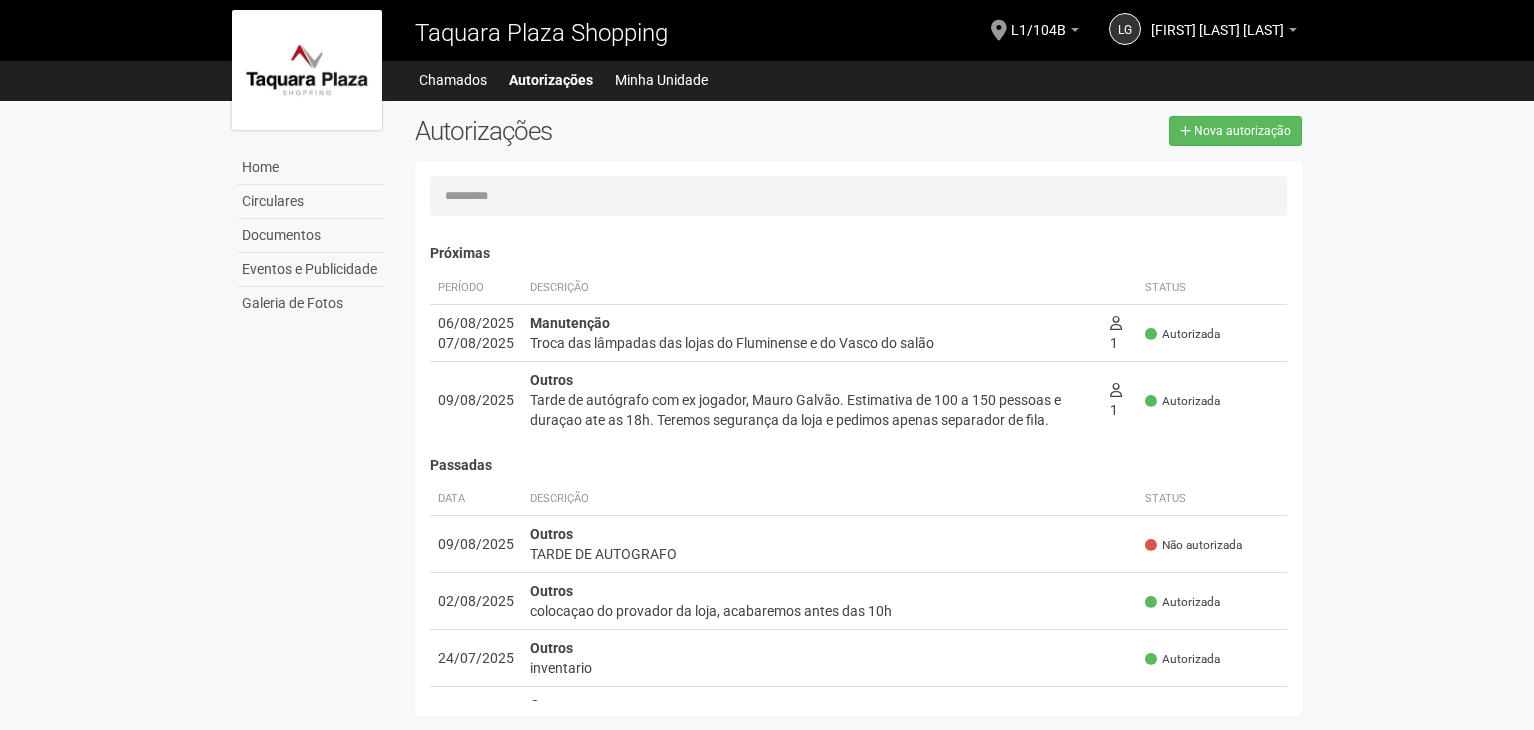 scroll, scrollTop: 0, scrollLeft: 0, axis: both 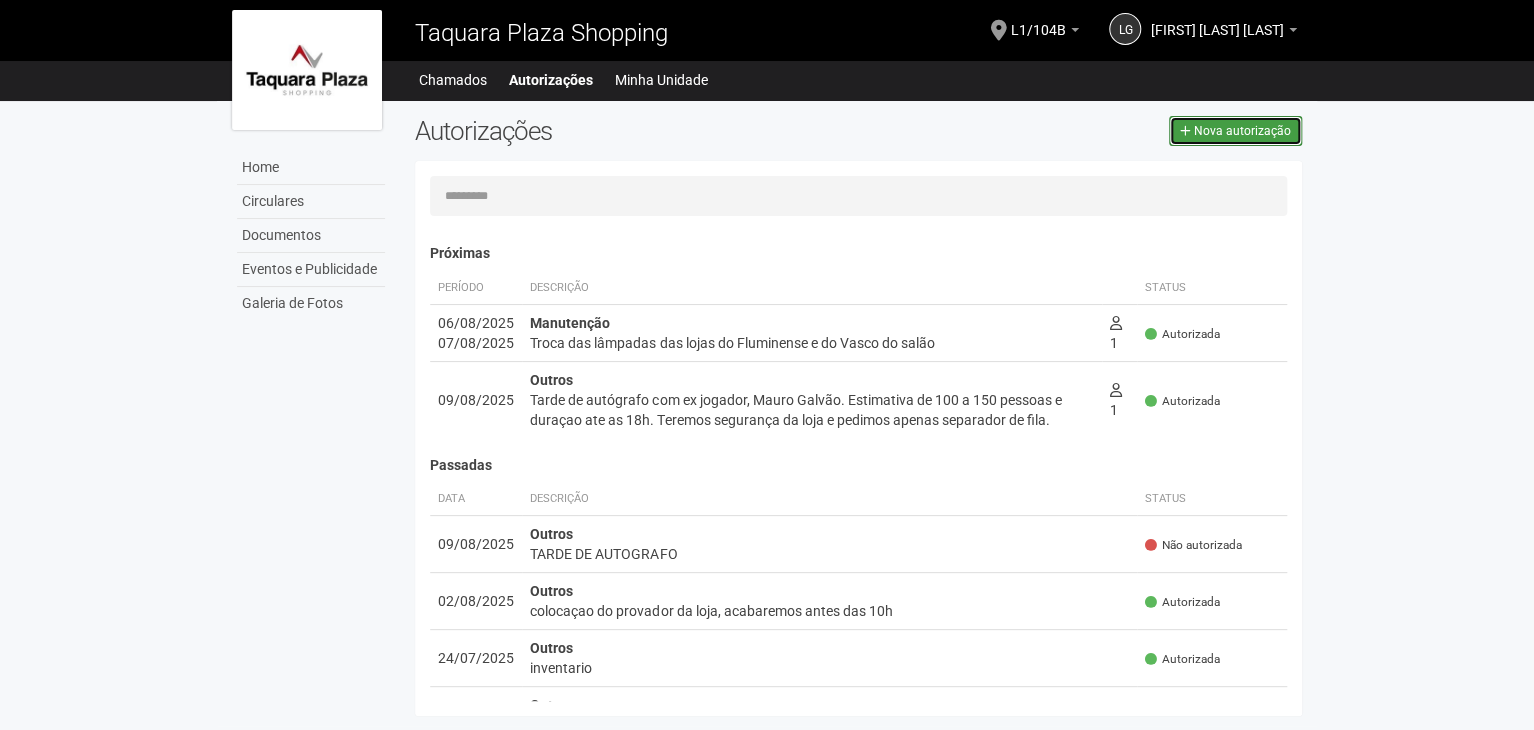 click on "Nova autorização" at bounding box center (1235, 131) 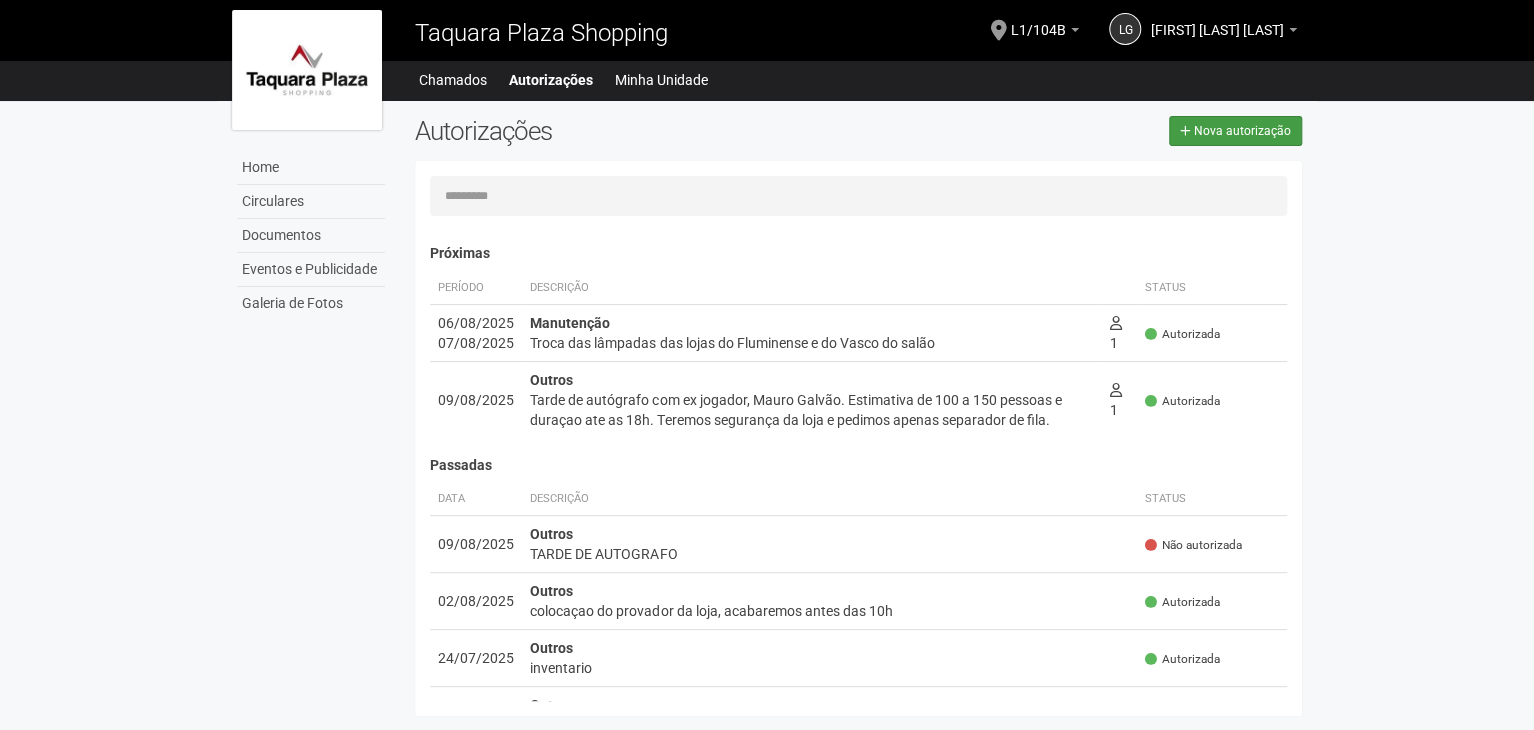 select on "**" 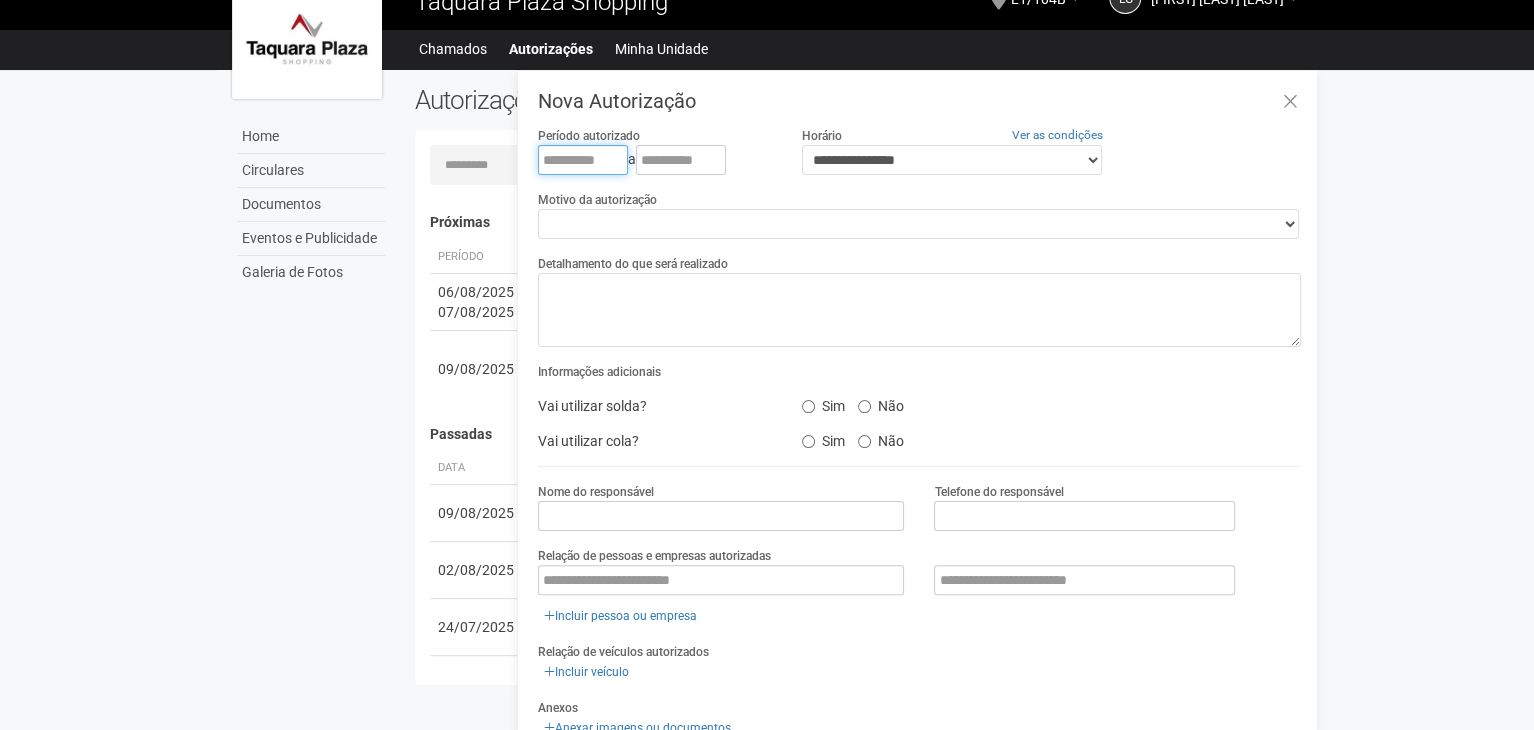 click at bounding box center [583, 160] 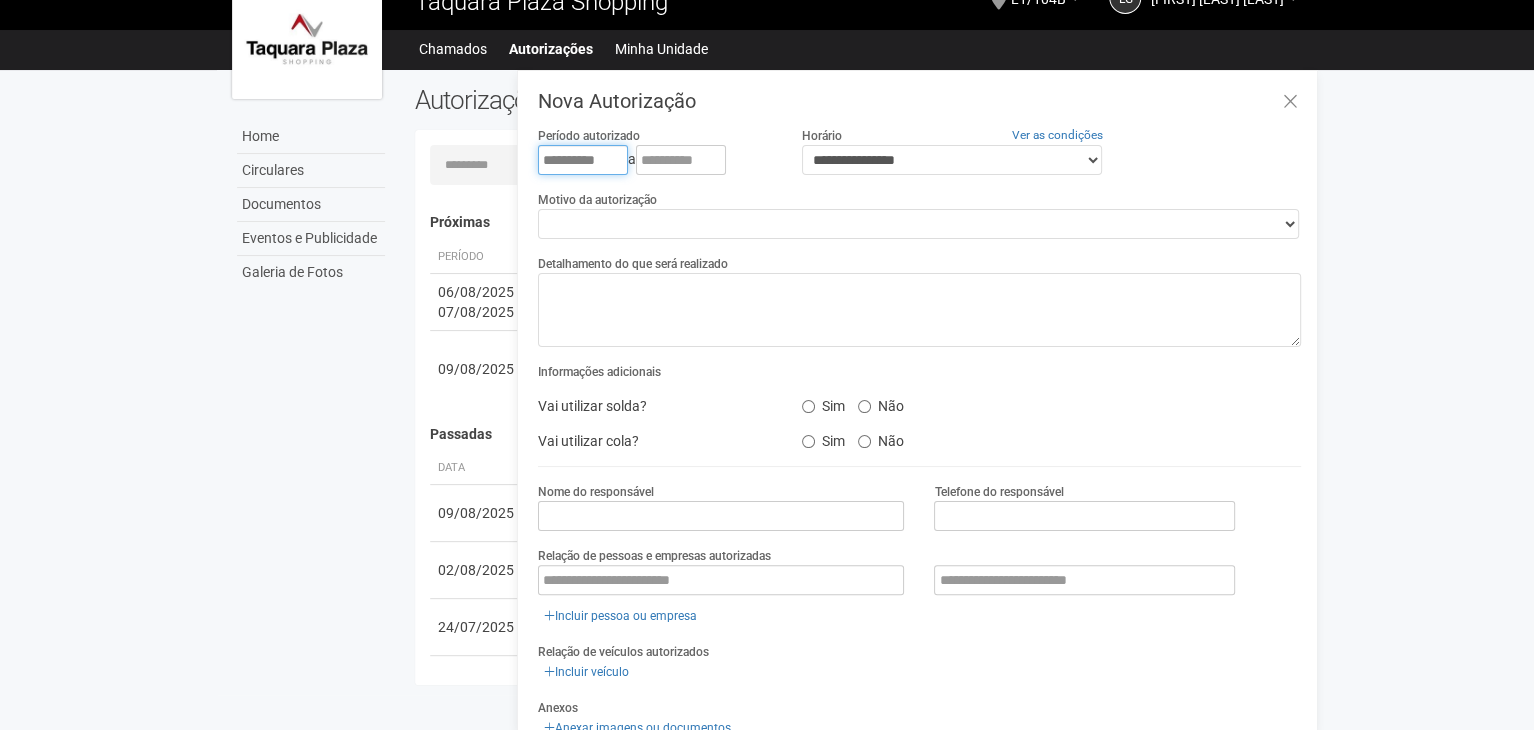 type on "**********" 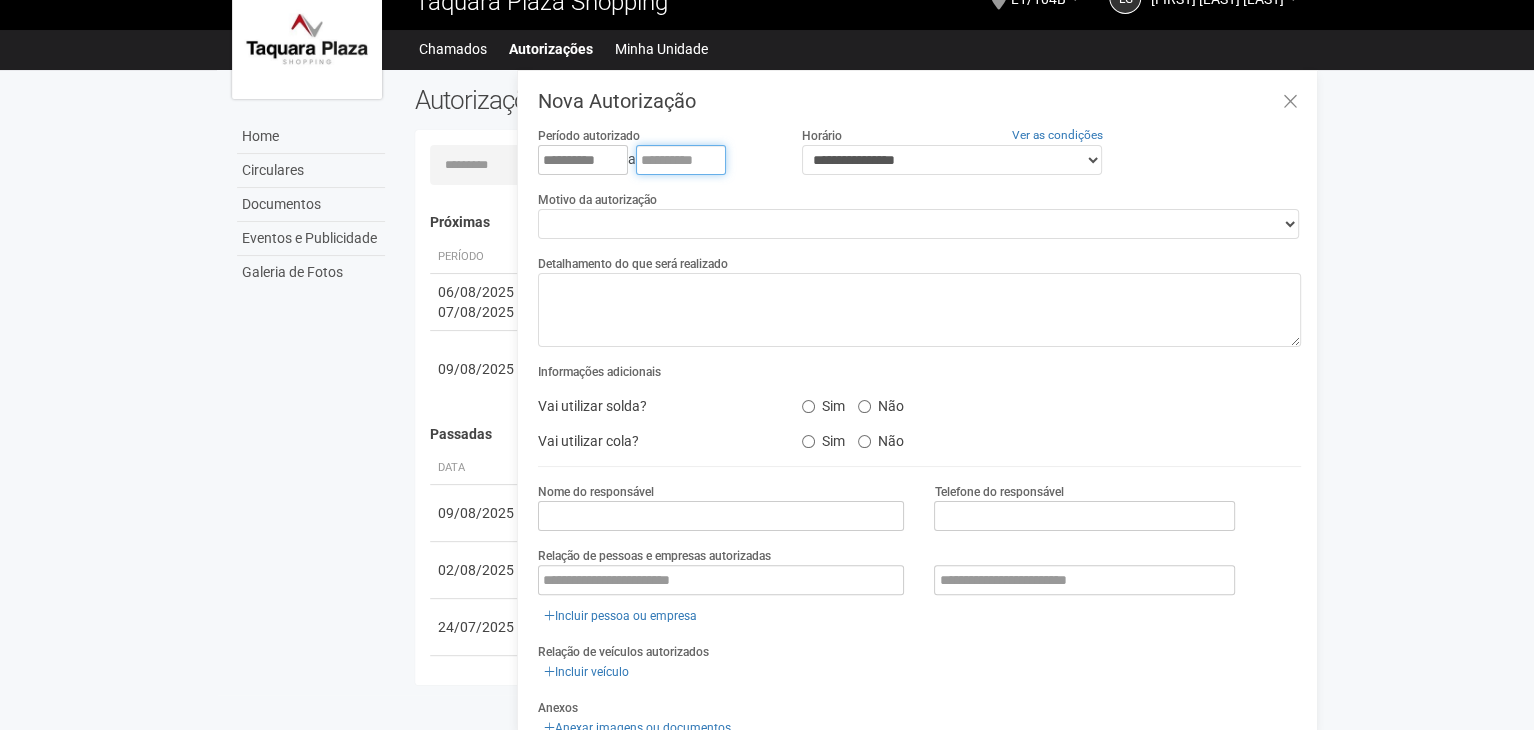 click at bounding box center [681, 160] 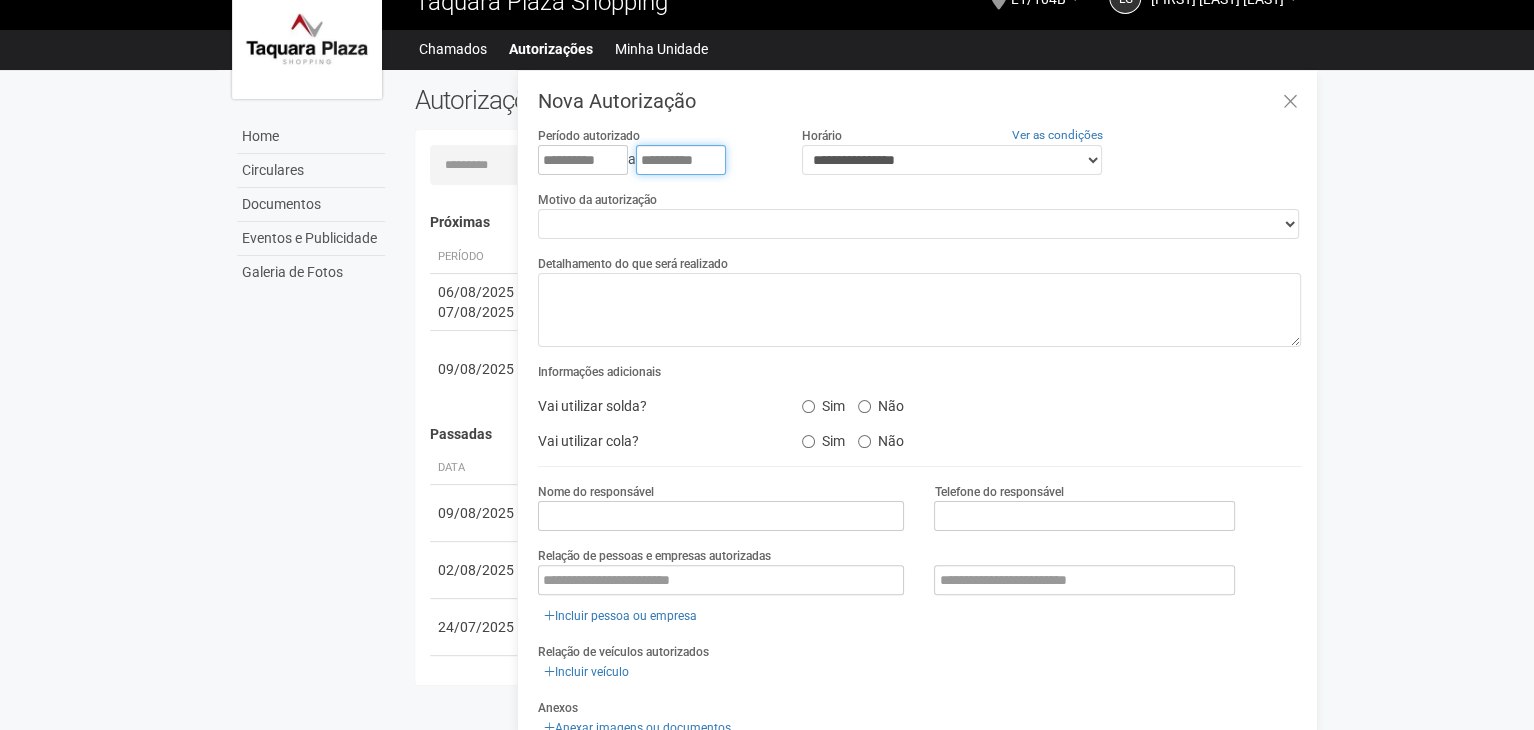 type on "**********" 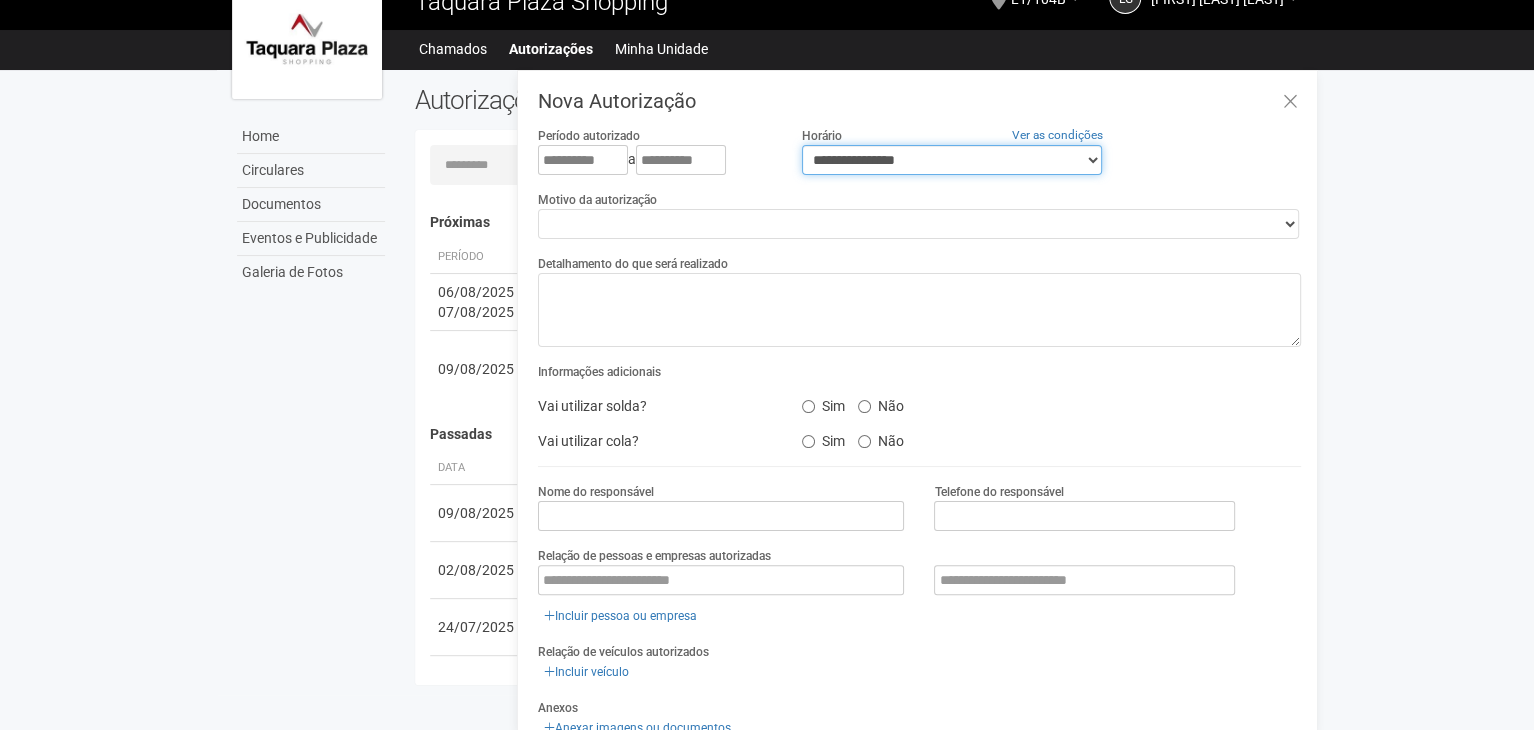 drag, startPoint x: 940, startPoint y: 171, endPoint x: 938, endPoint y: 159, distance: 12.165525 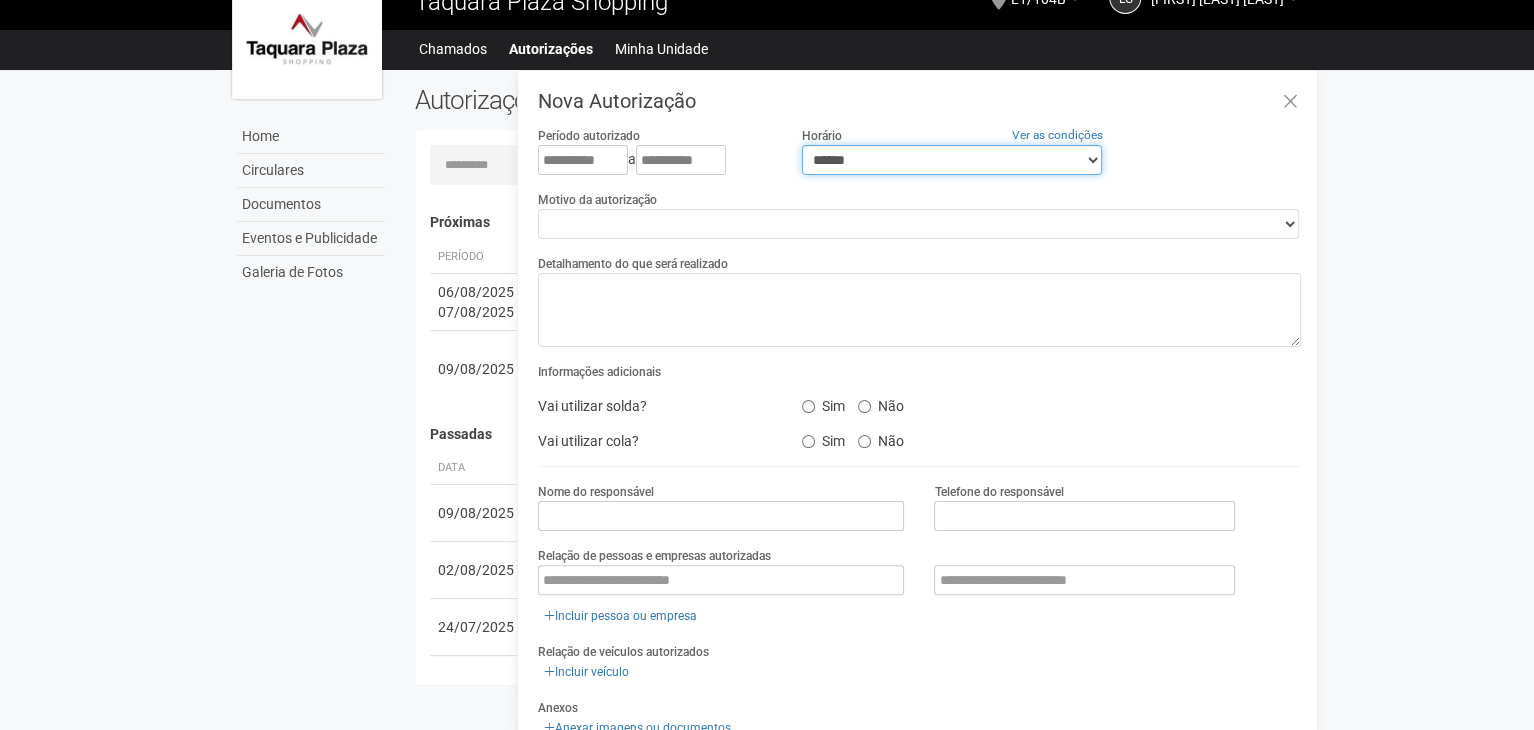 click on "**********" at bounding box center (952, 160) 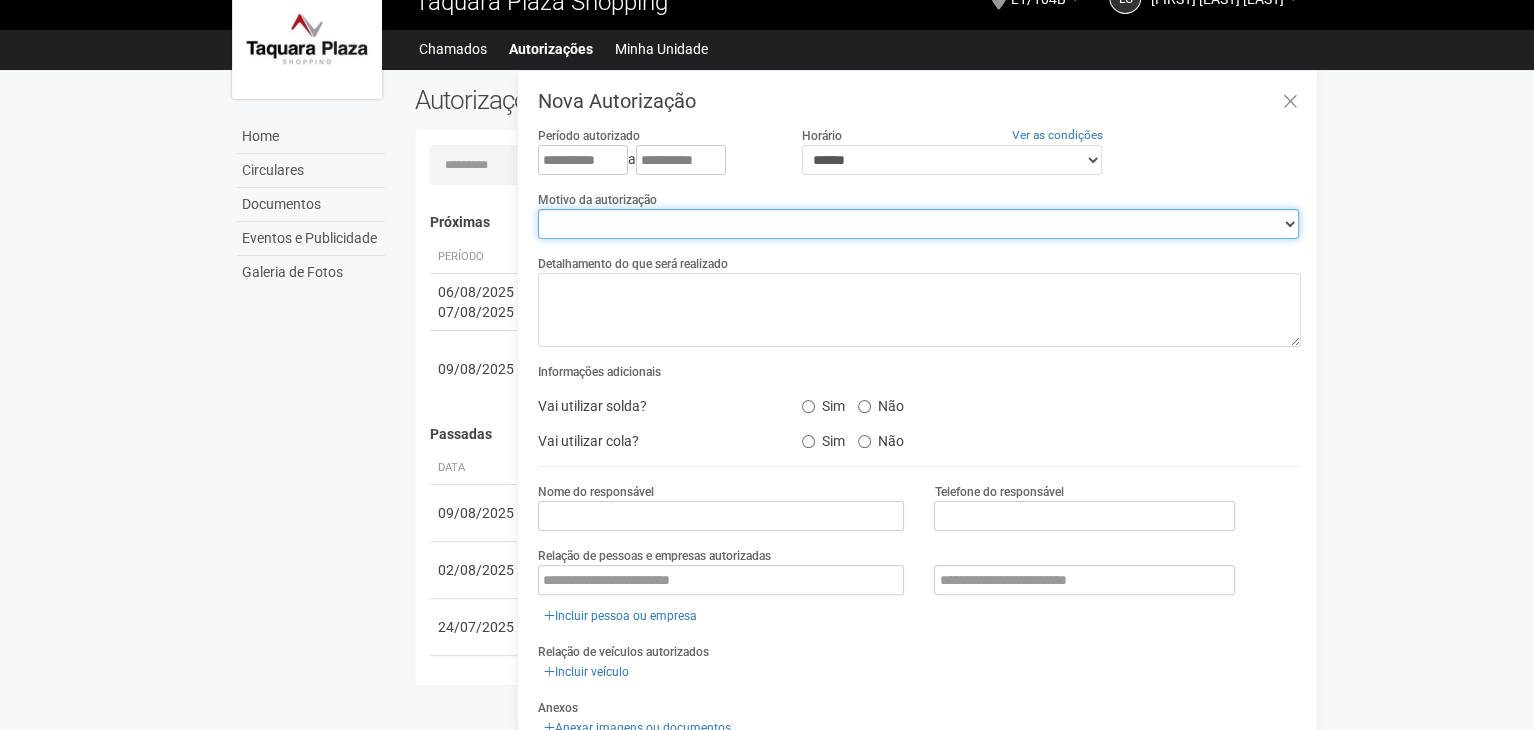click on "**********" at bounding box center [918, 224] 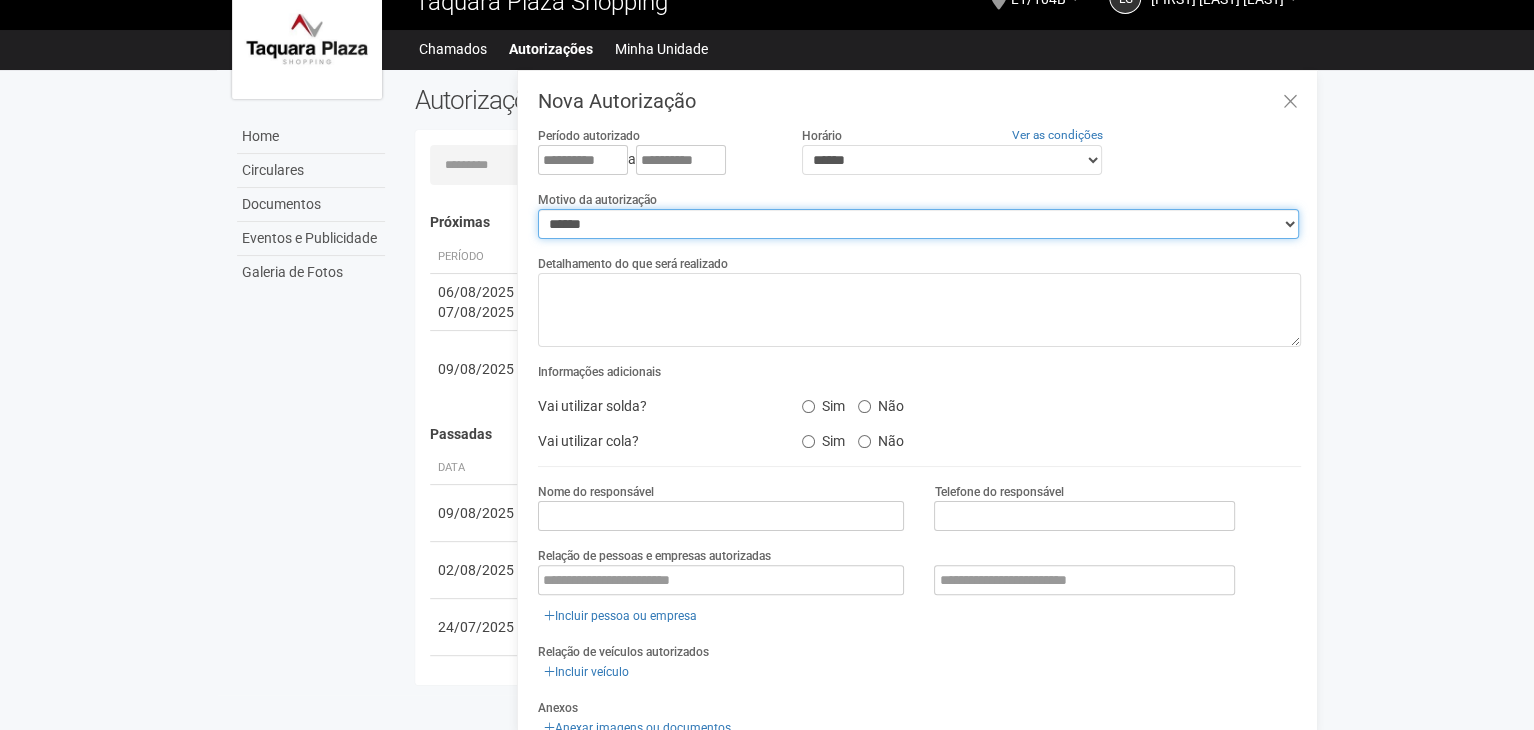 click on "**********" at bounding box center (918, 224) 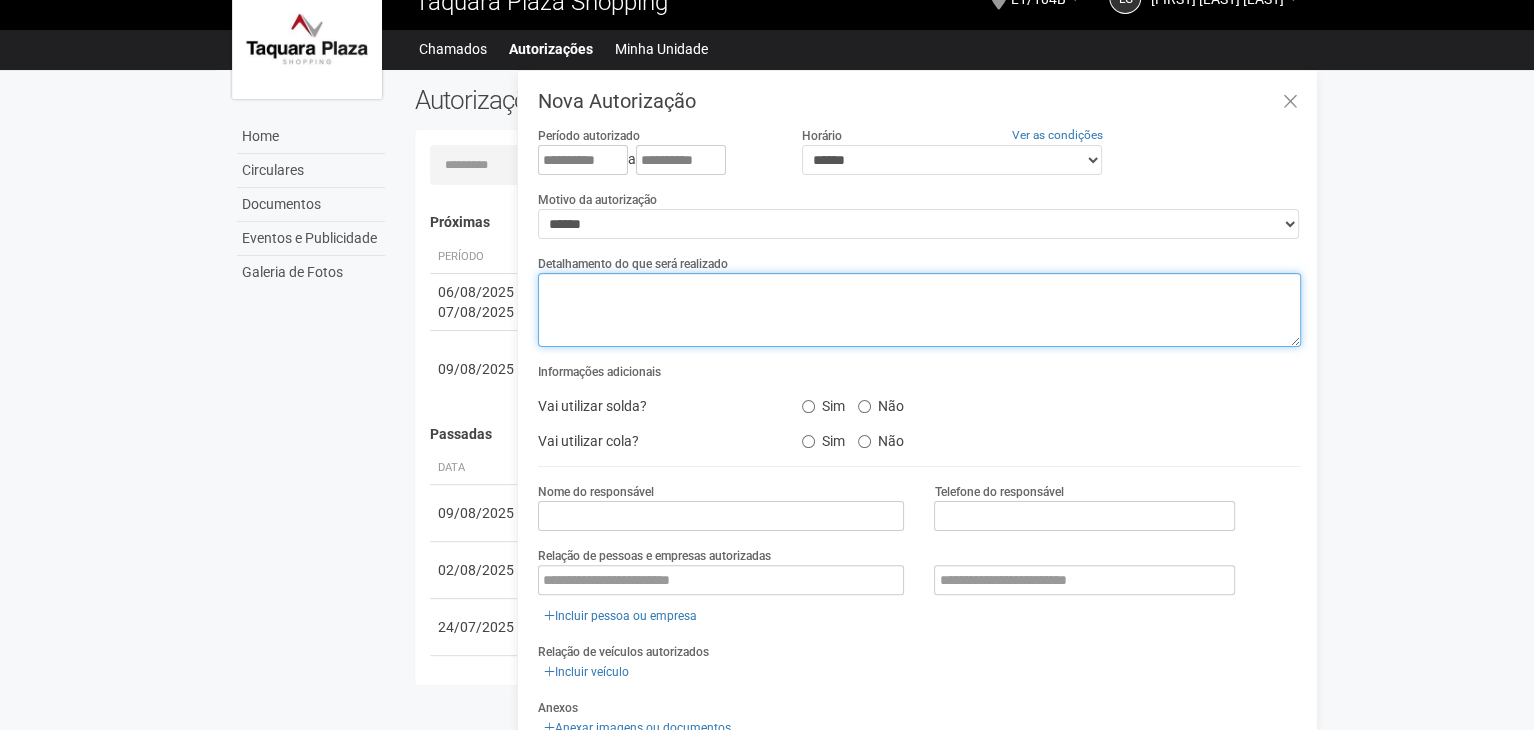 click at bounding box center [919, 310] 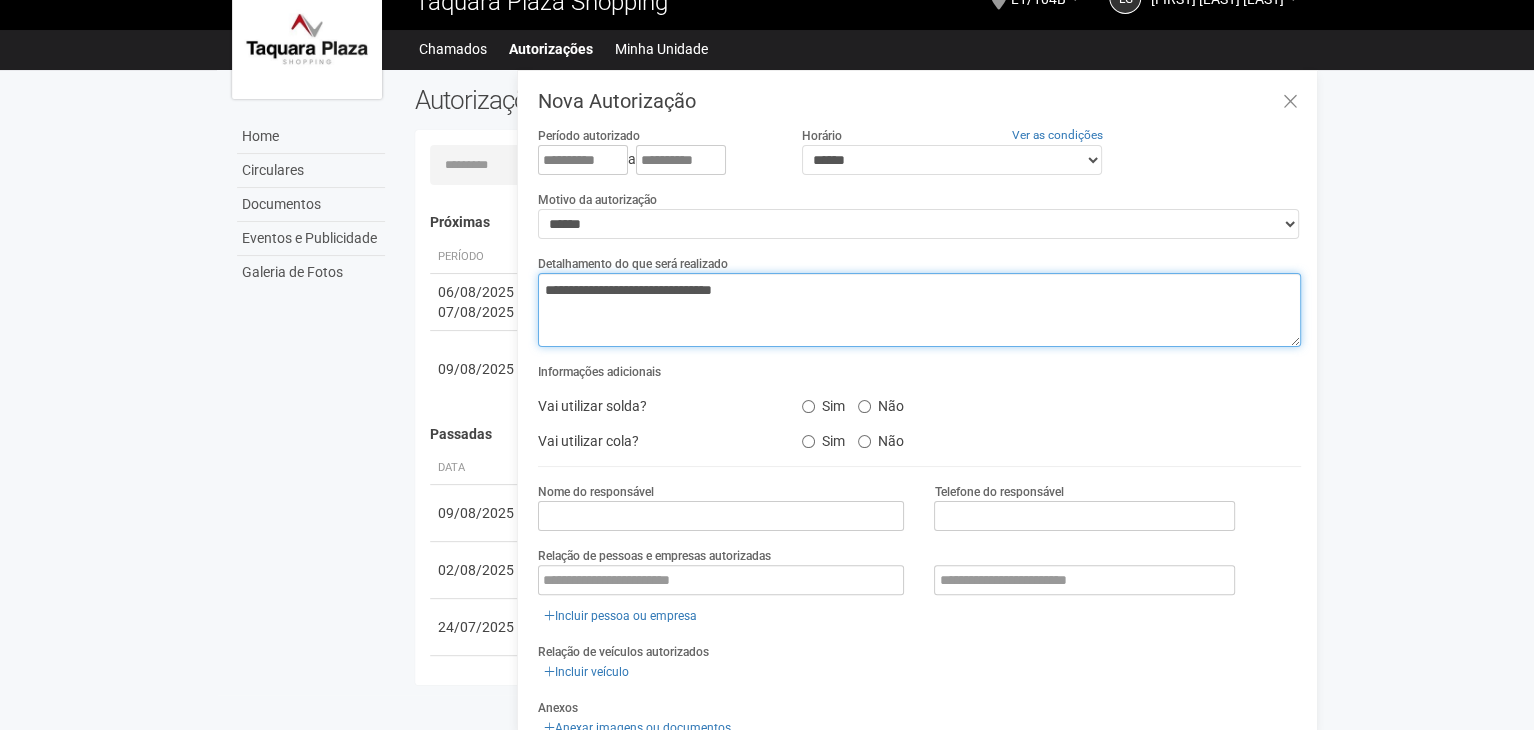 type on "**********" 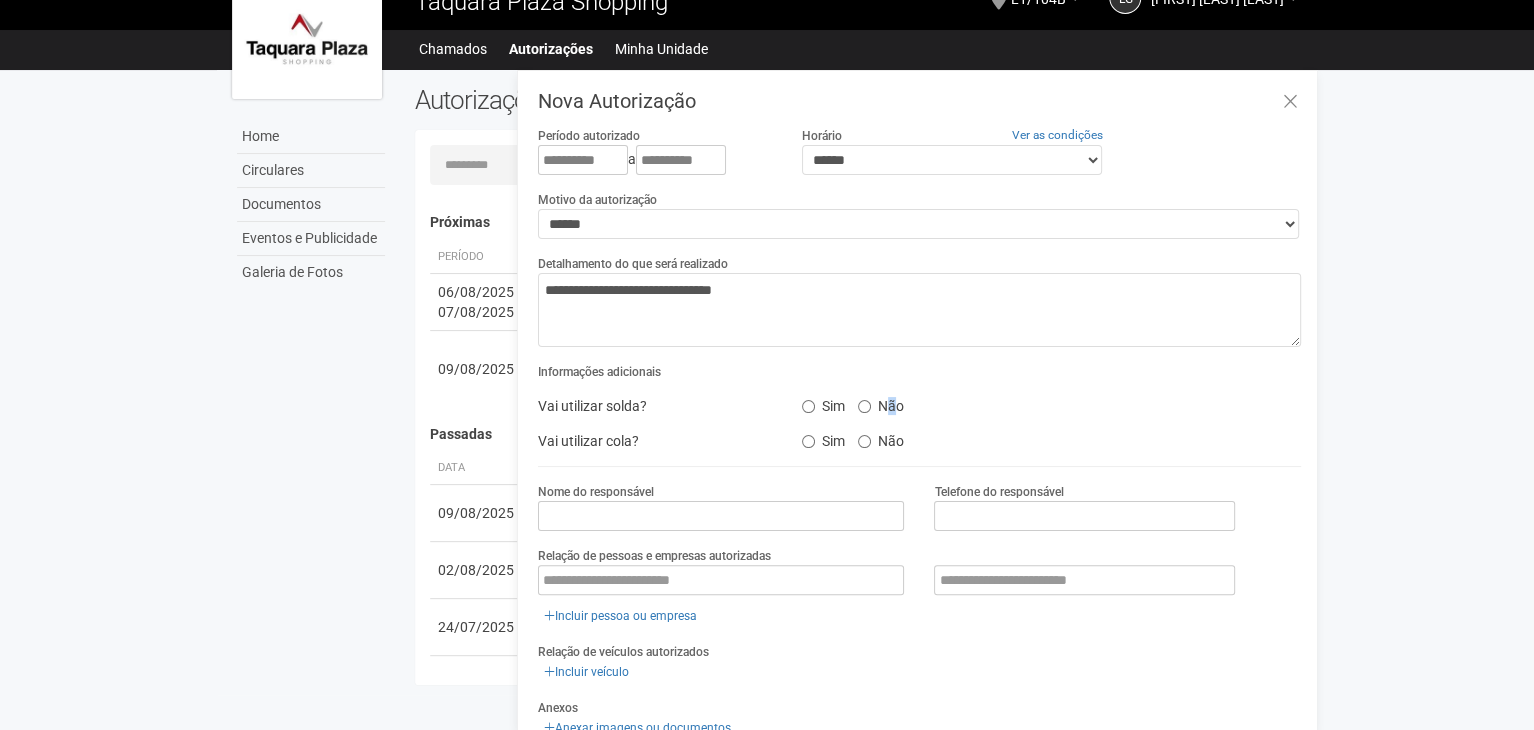 click on "Não" at bounding box center [881, 403] 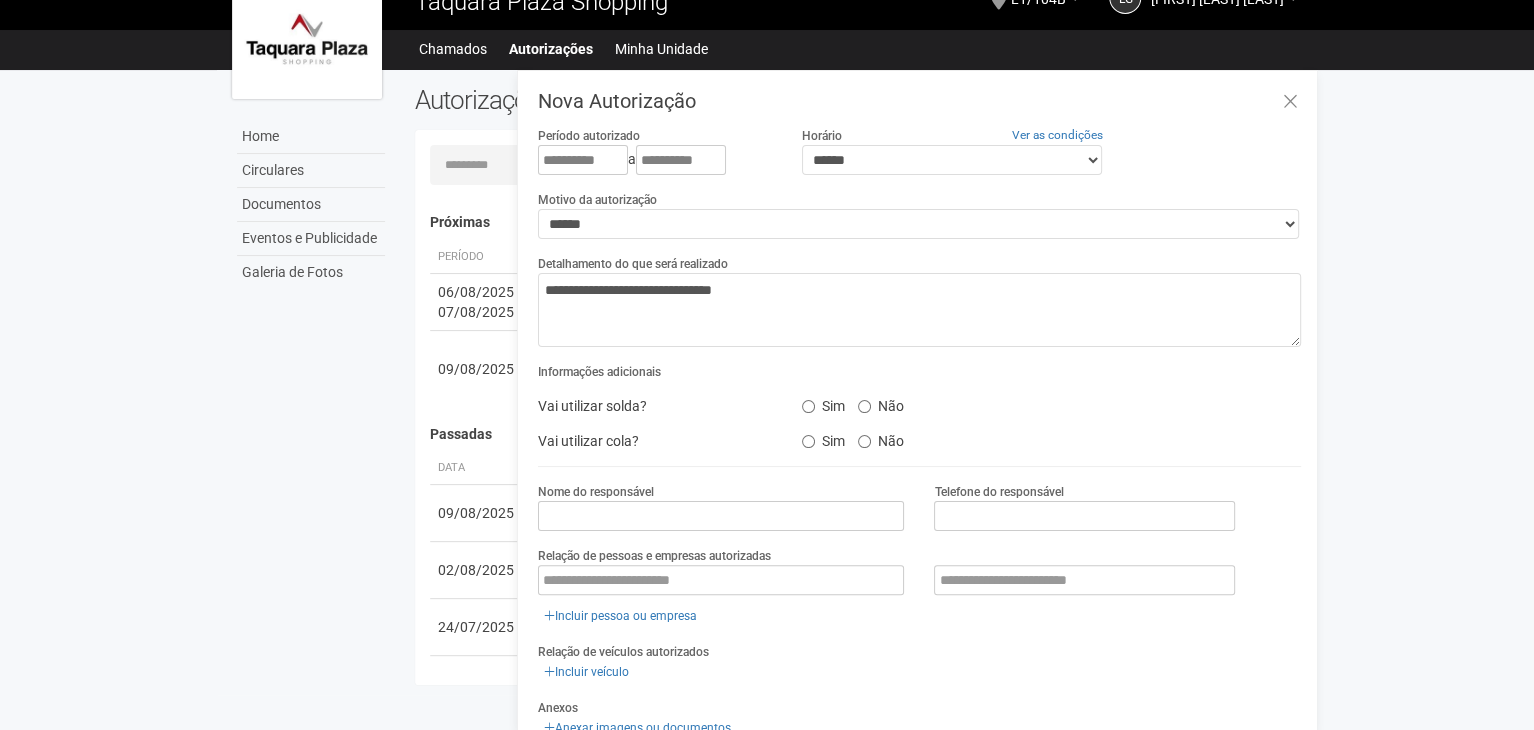 click on "Não" at bounding box center (881, 438) 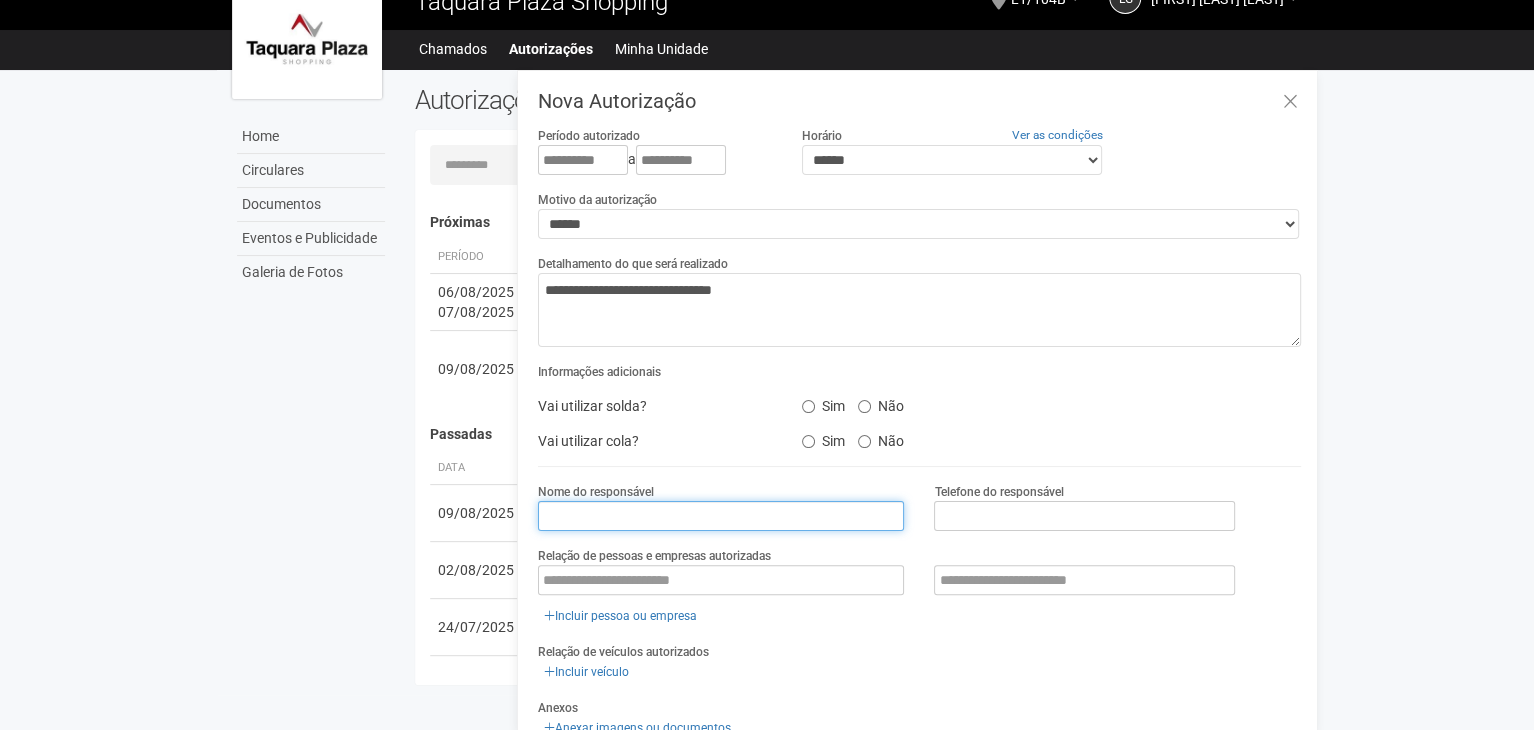 click at bounding box center (721, 516) 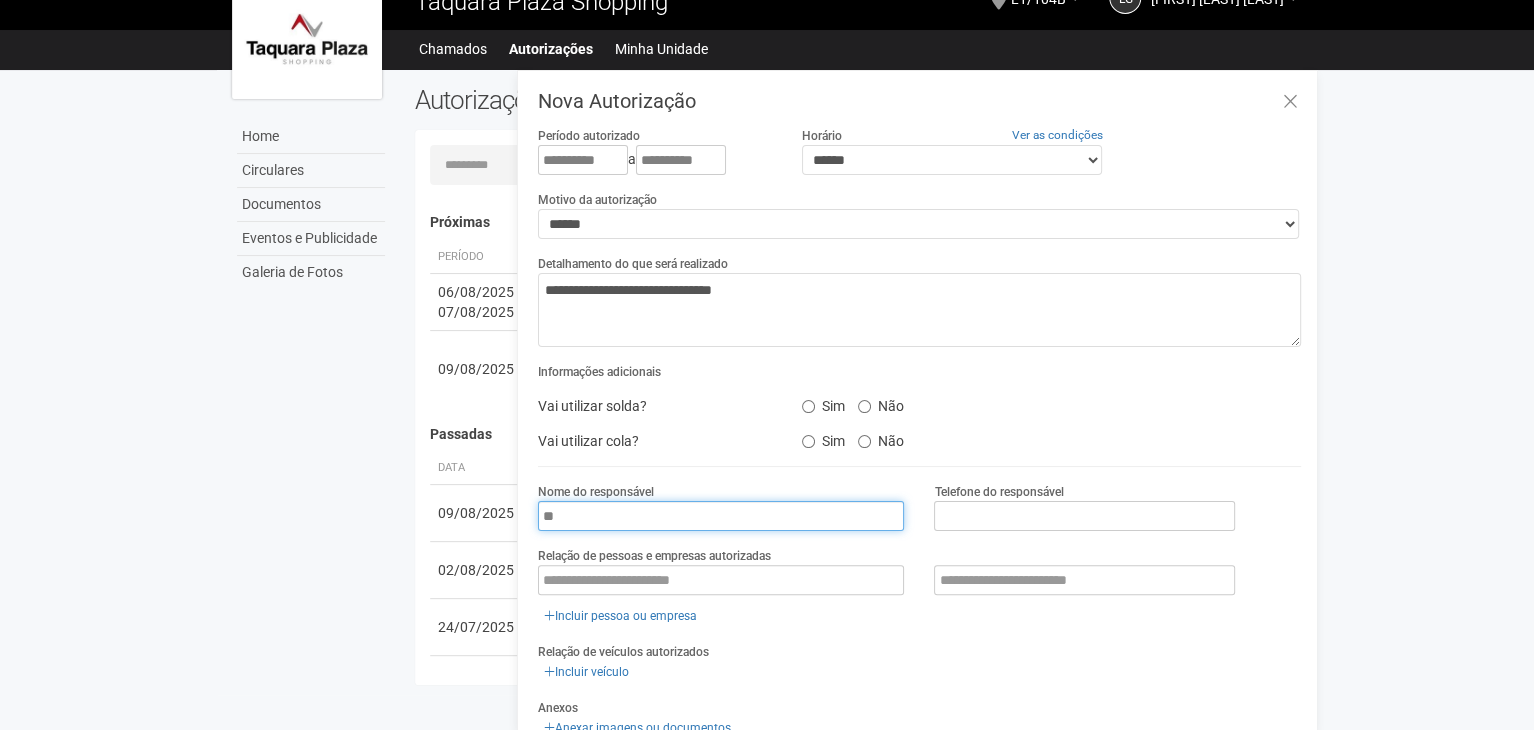type on "*" 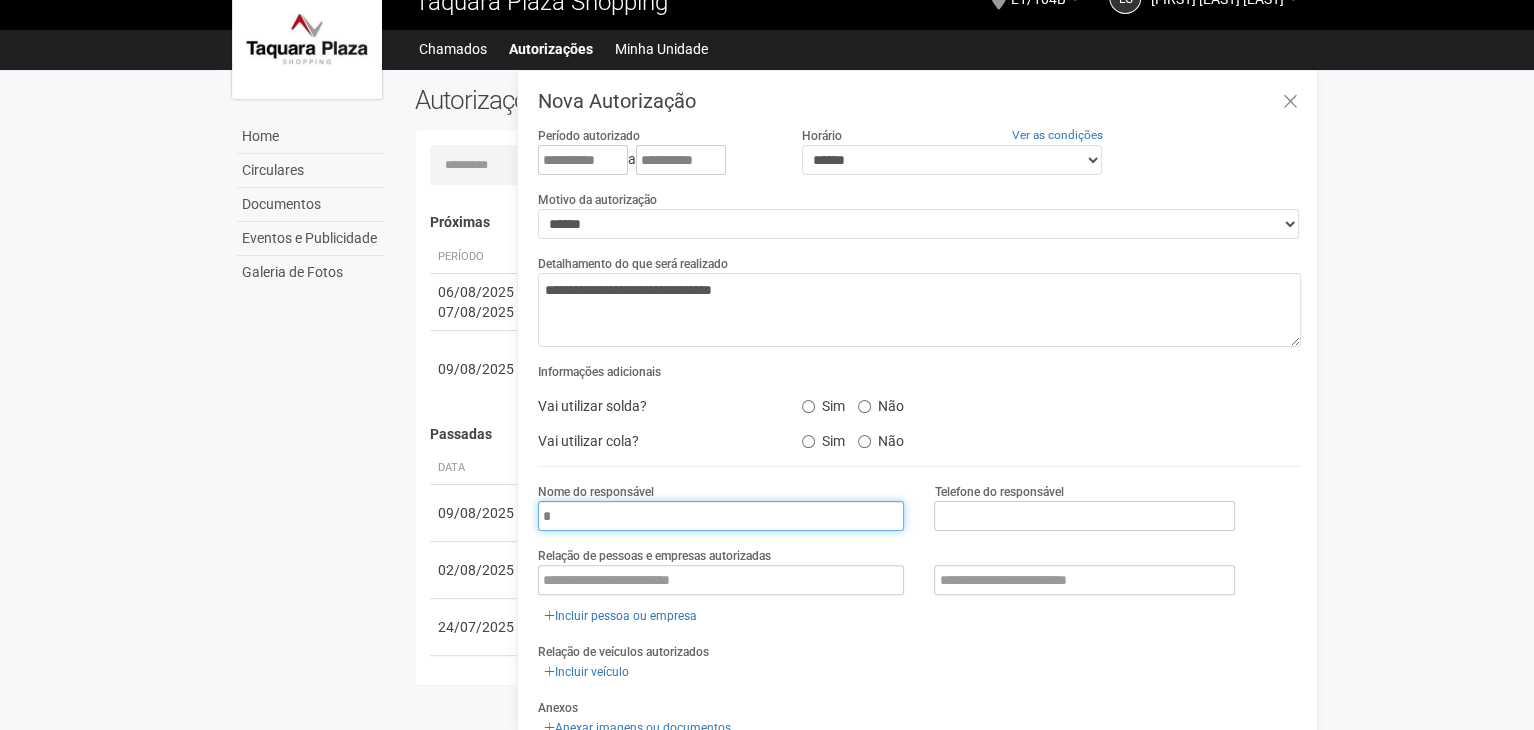 type 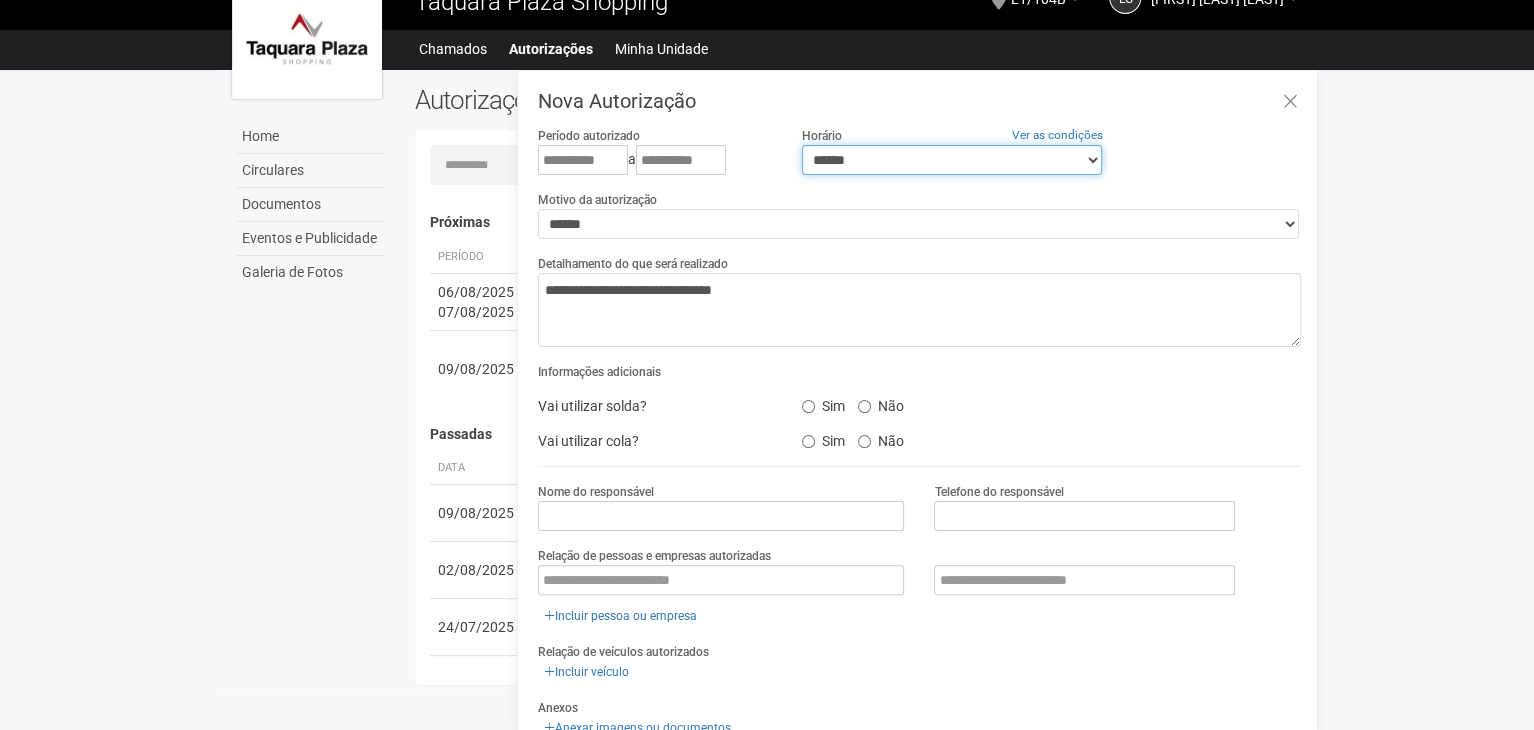 click on "**********" at bounding box center [952, 160] 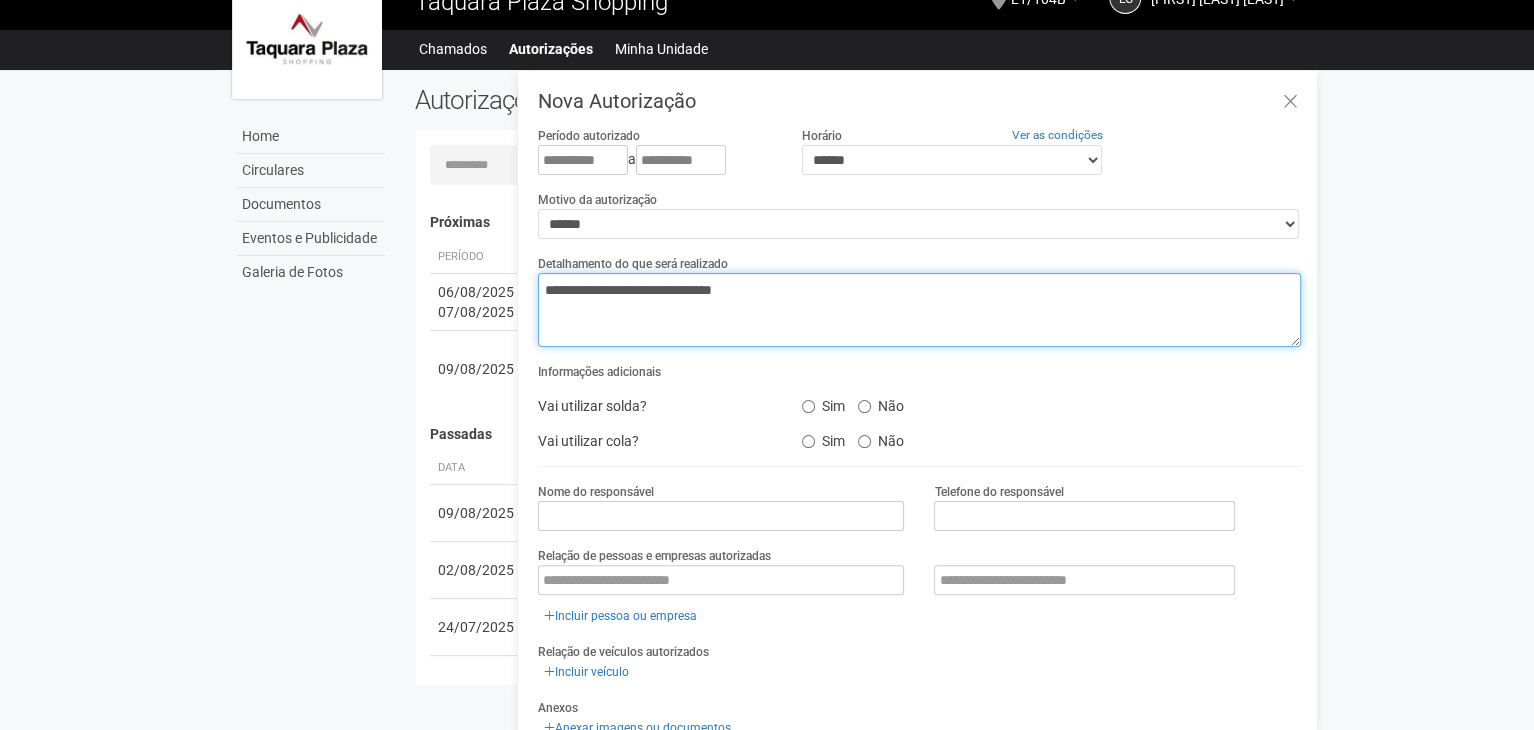 click on "**********" at bounding box center (919, 310) 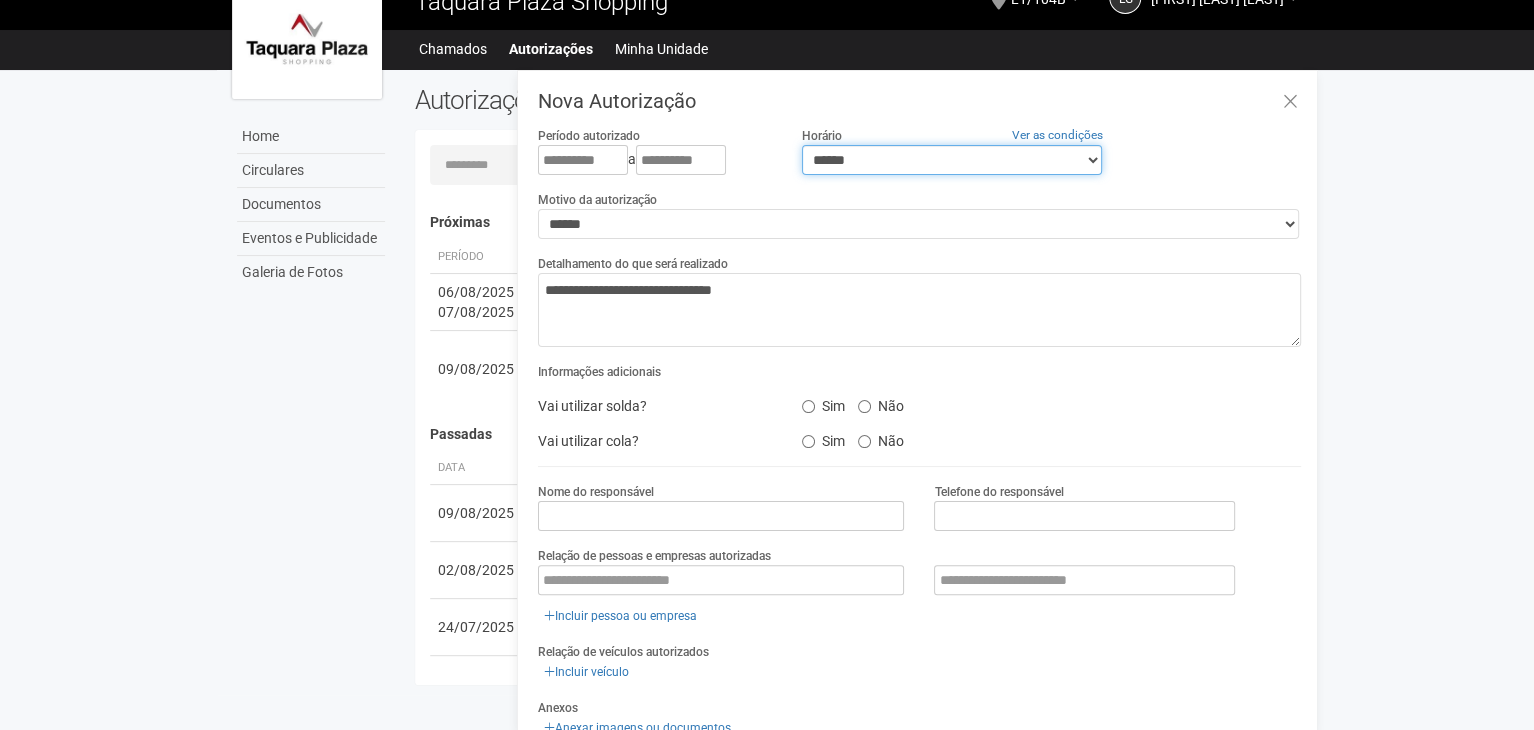 click on "**********" at bounding box center (952, 160) 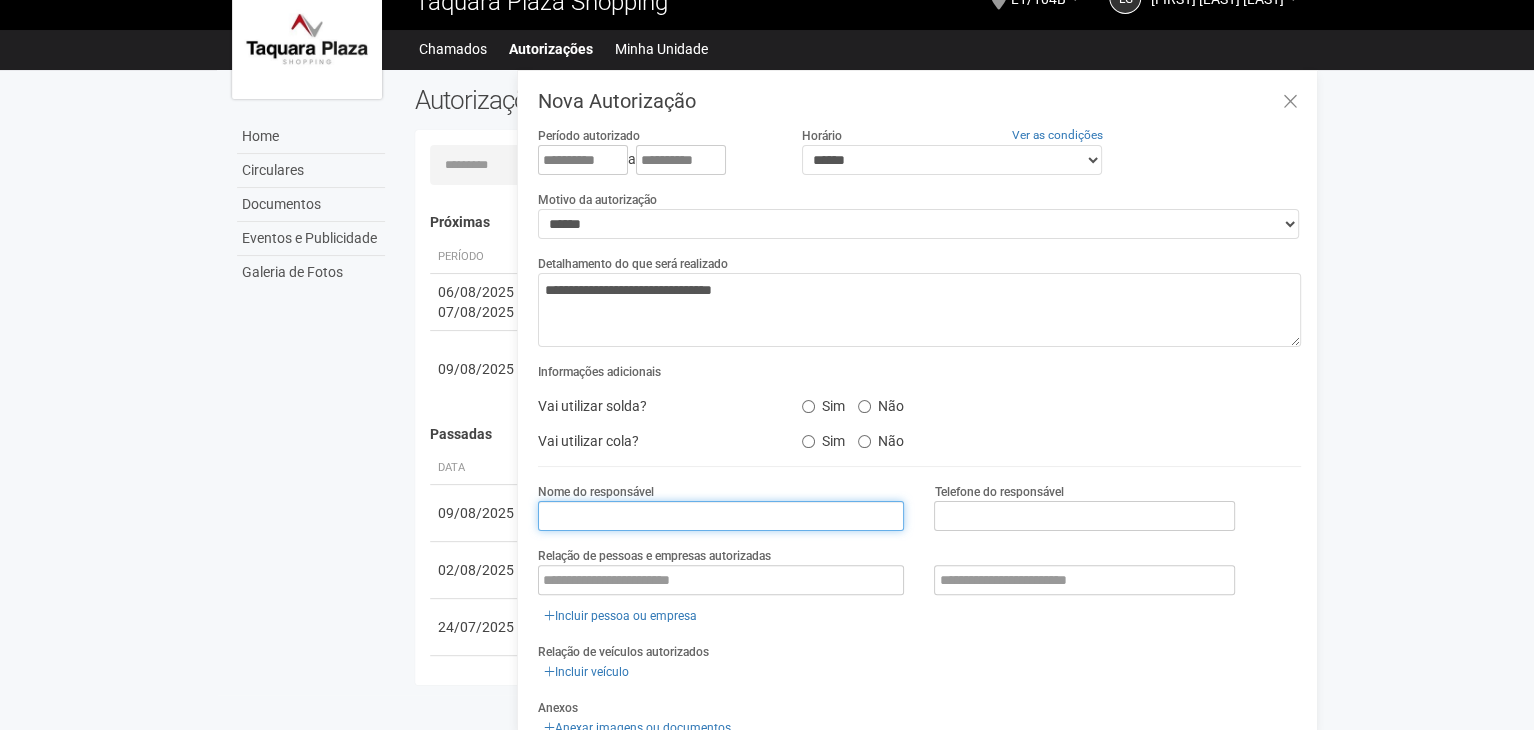 click at bounding box center [721, 516] 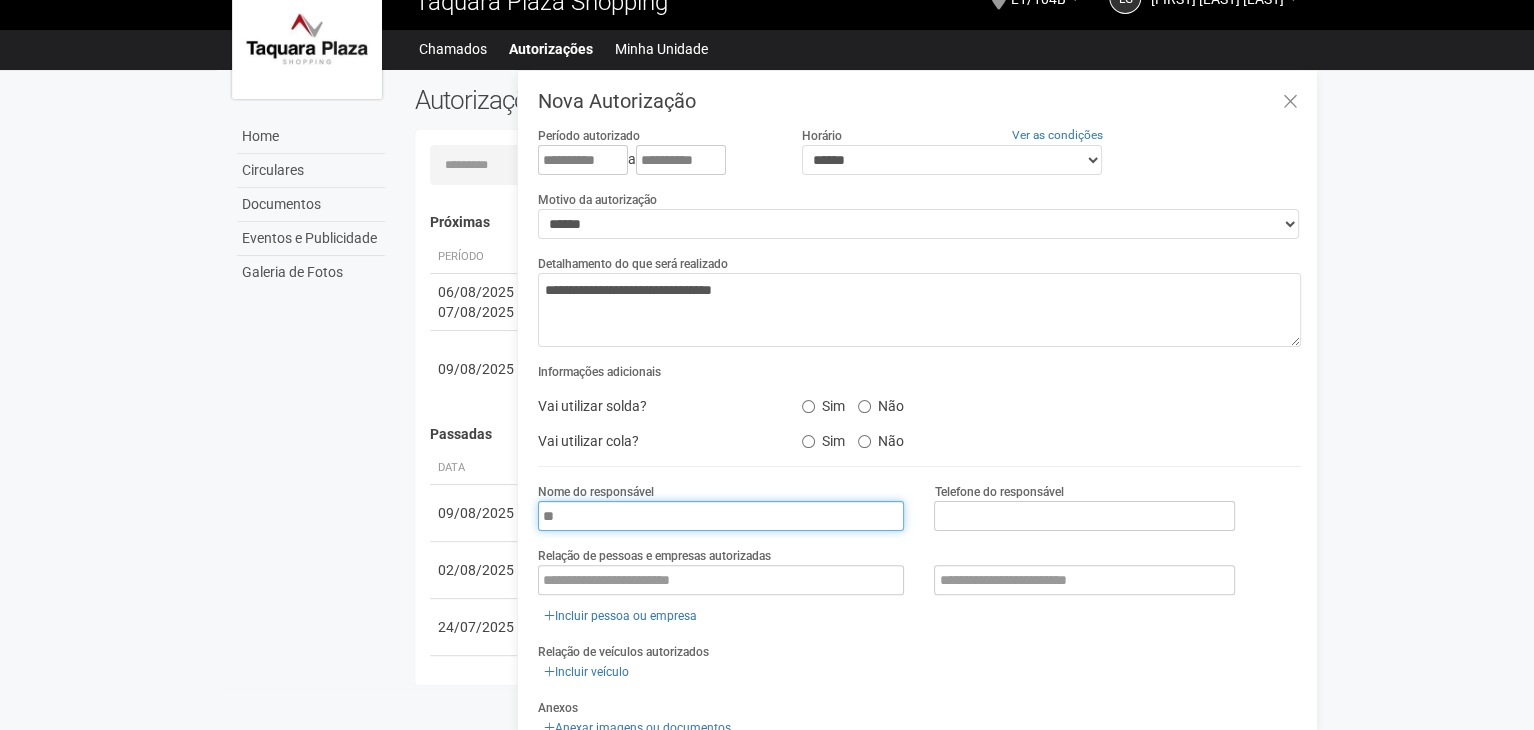 type on "*" 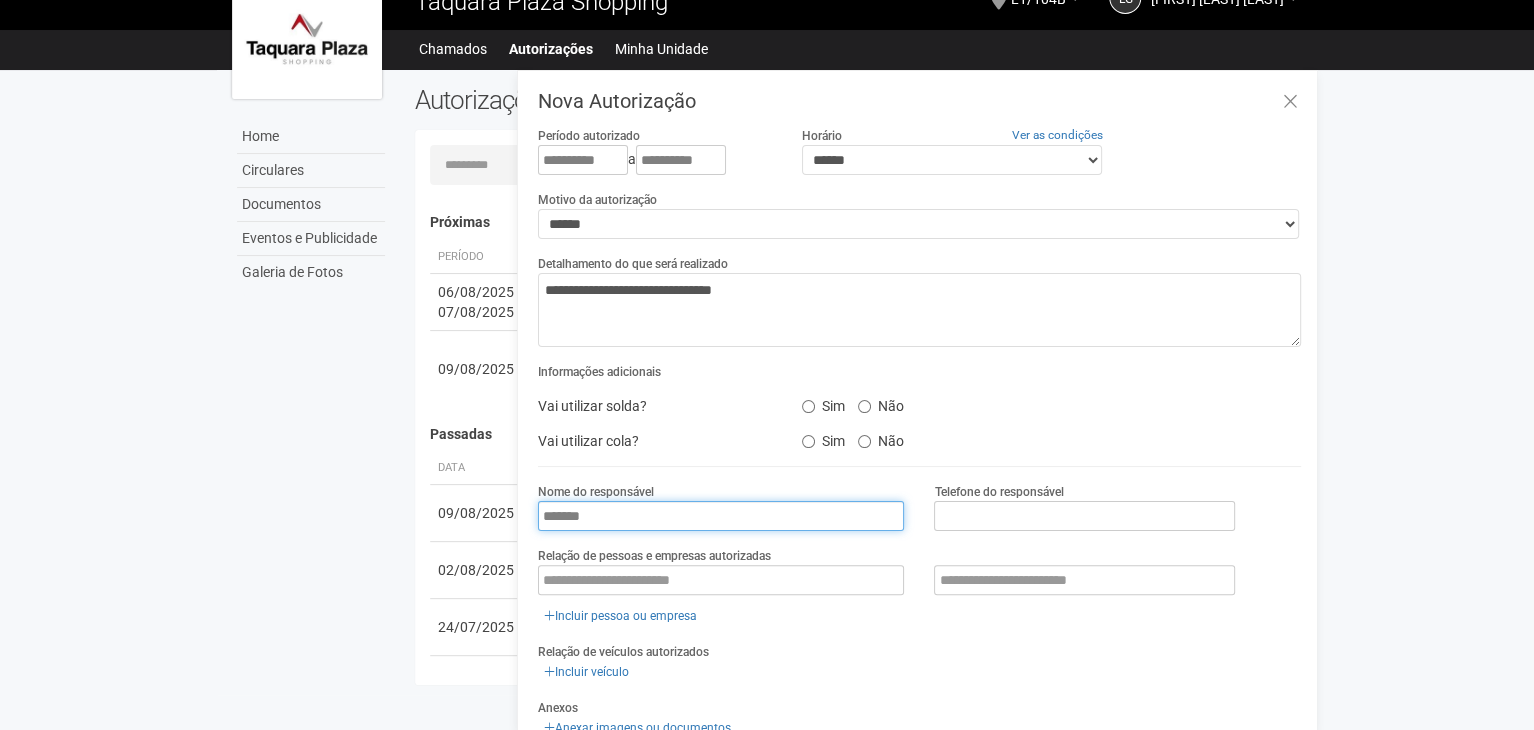 type on "**********" 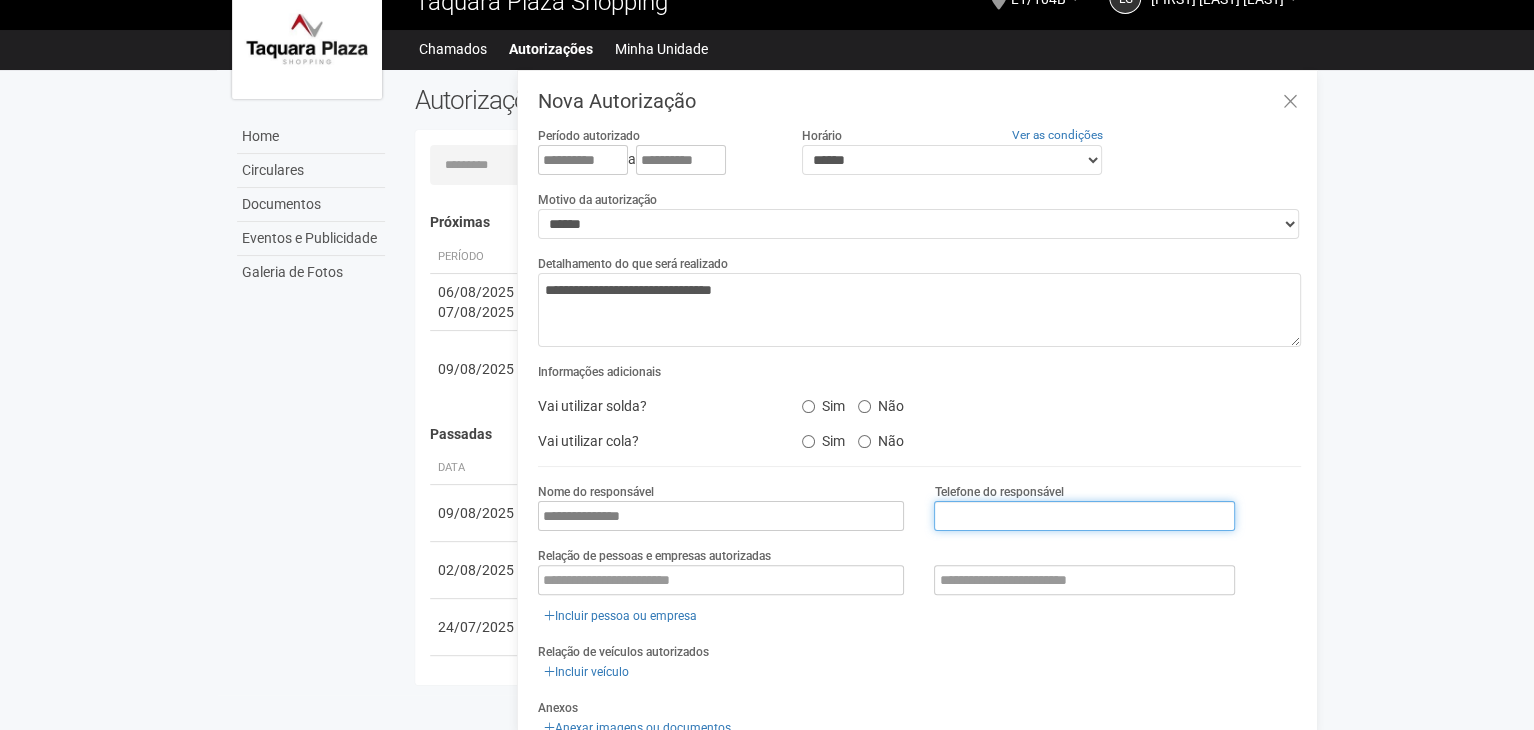 click at bounding box center [1084, 516] 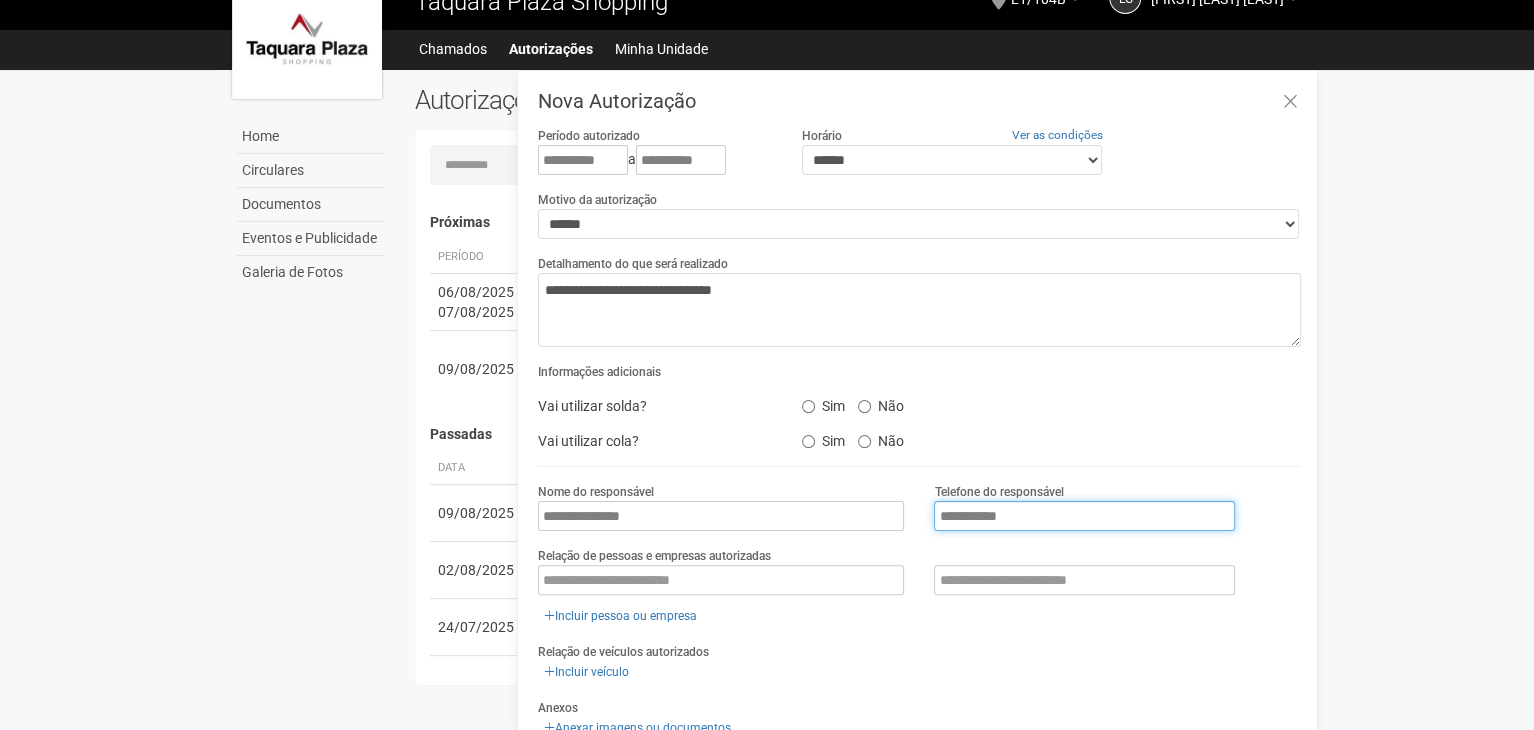type on "**********" 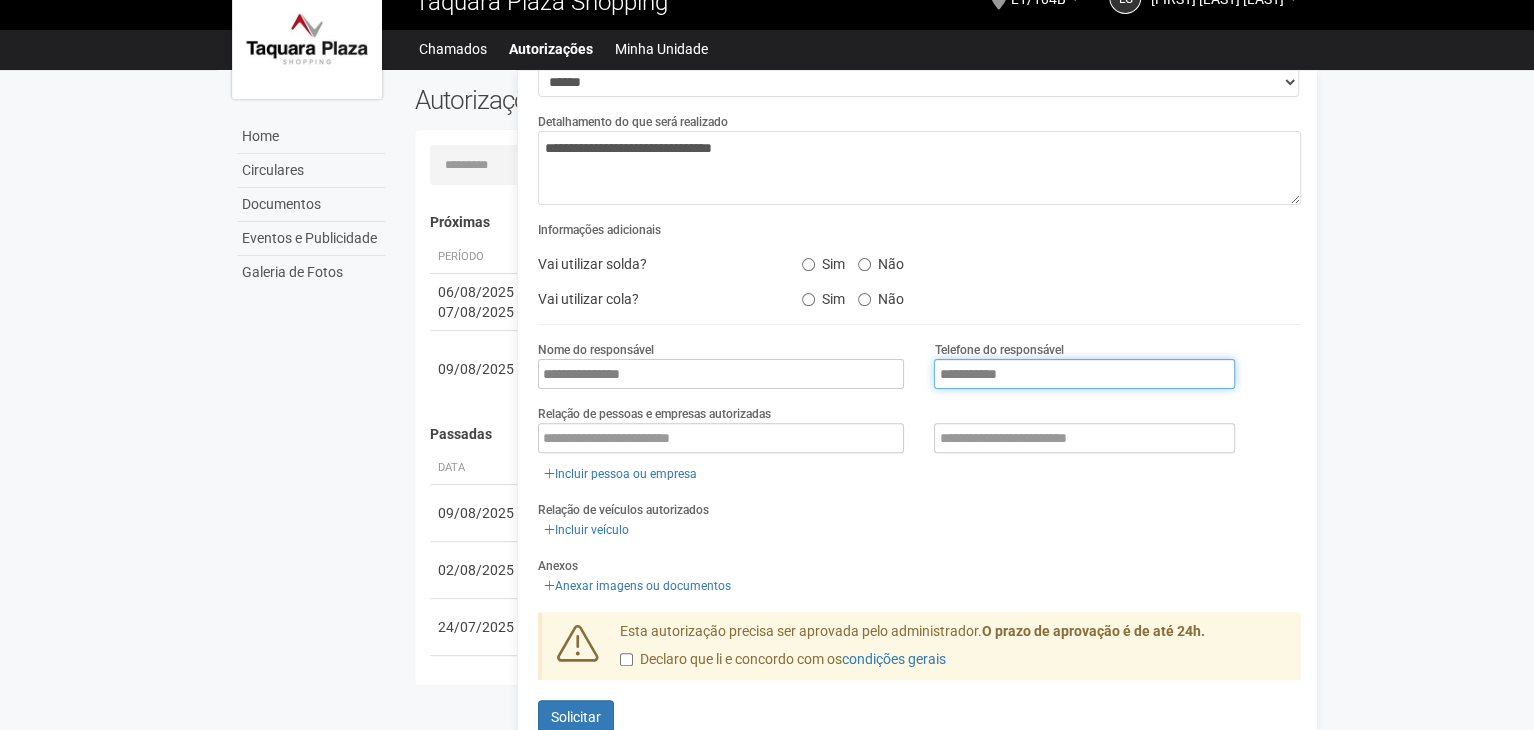 scroll, scrollTop: 176, scrollLeft: 0, axis: vertical 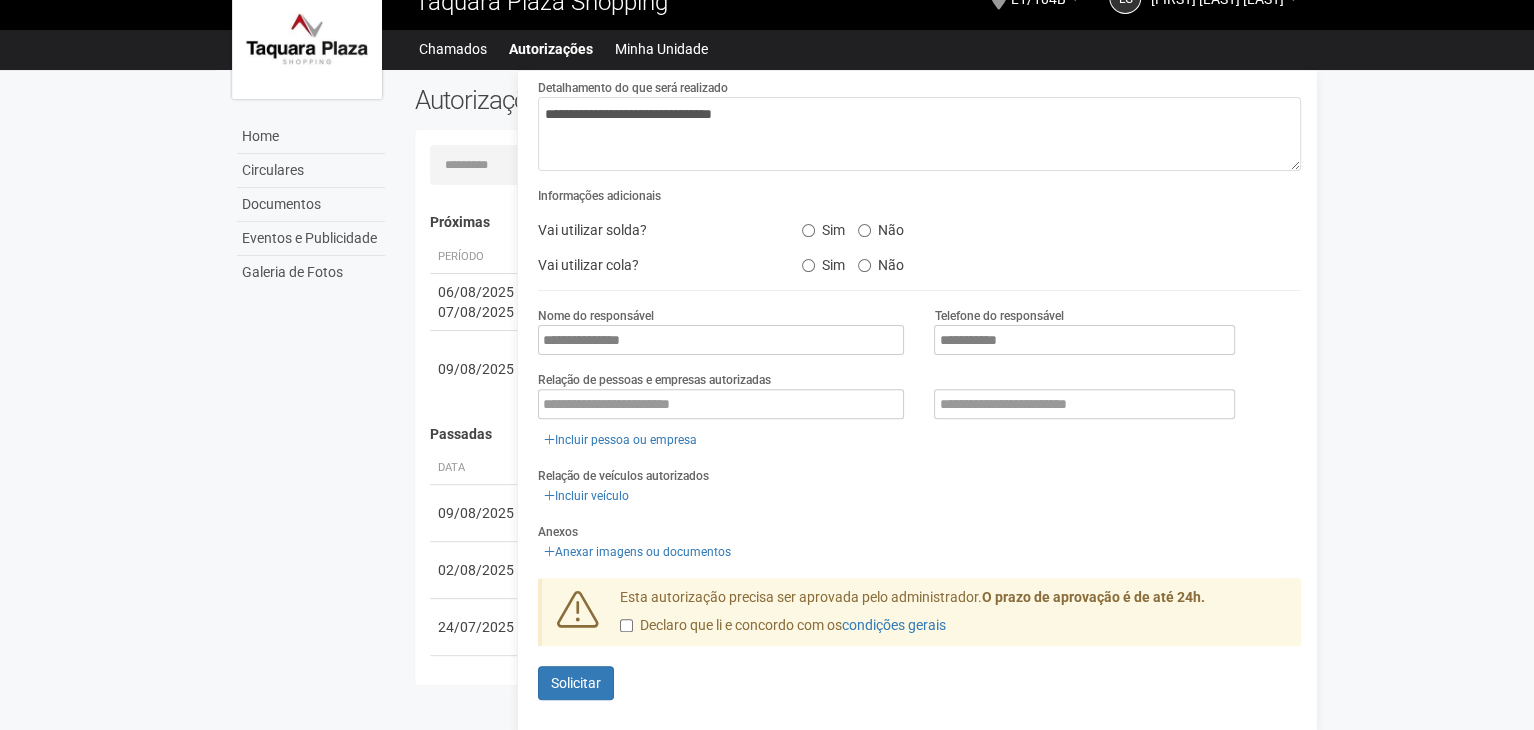 click on "Declaro que li e concordo com os
condições gerais" at bounding box center (783, 626) 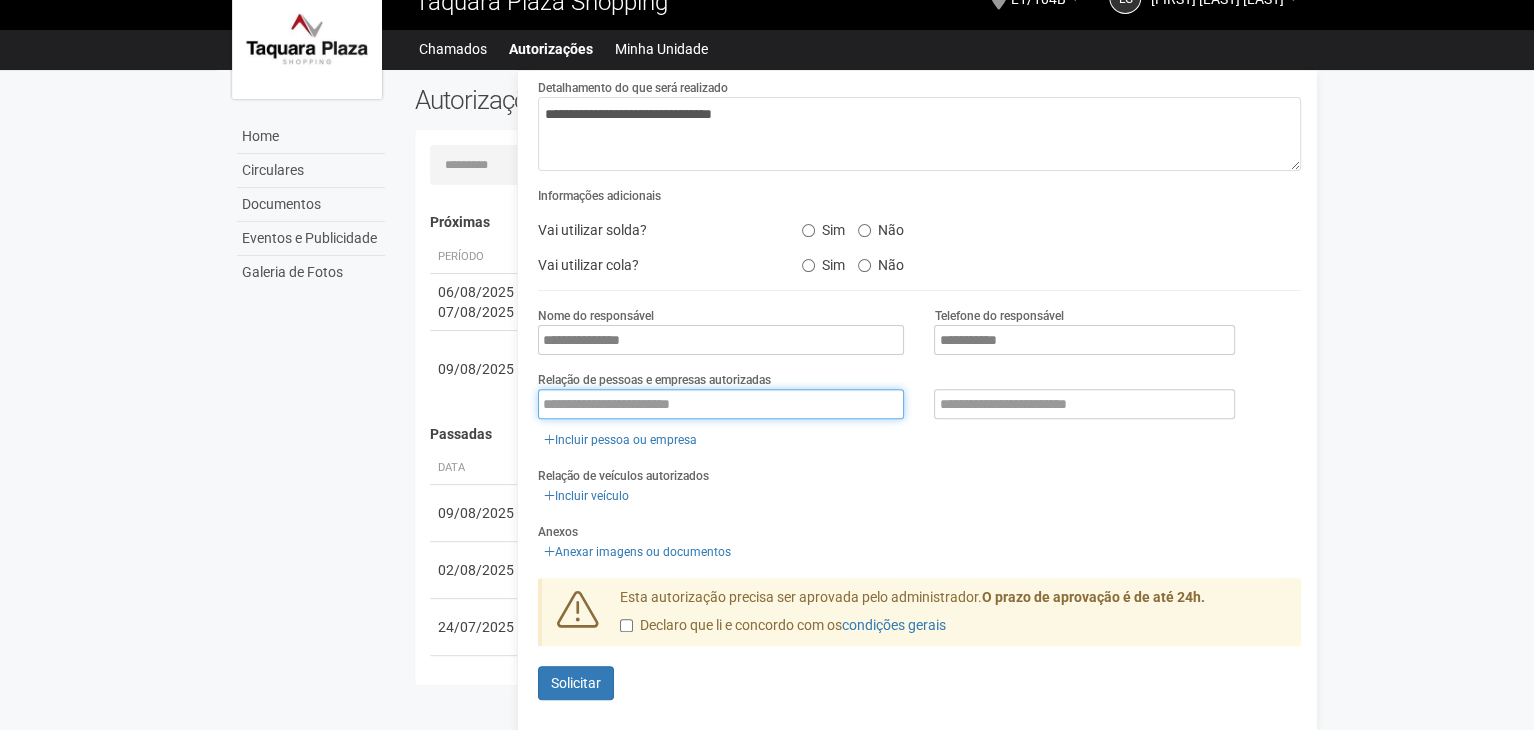 click at bounding box center [721, 404] 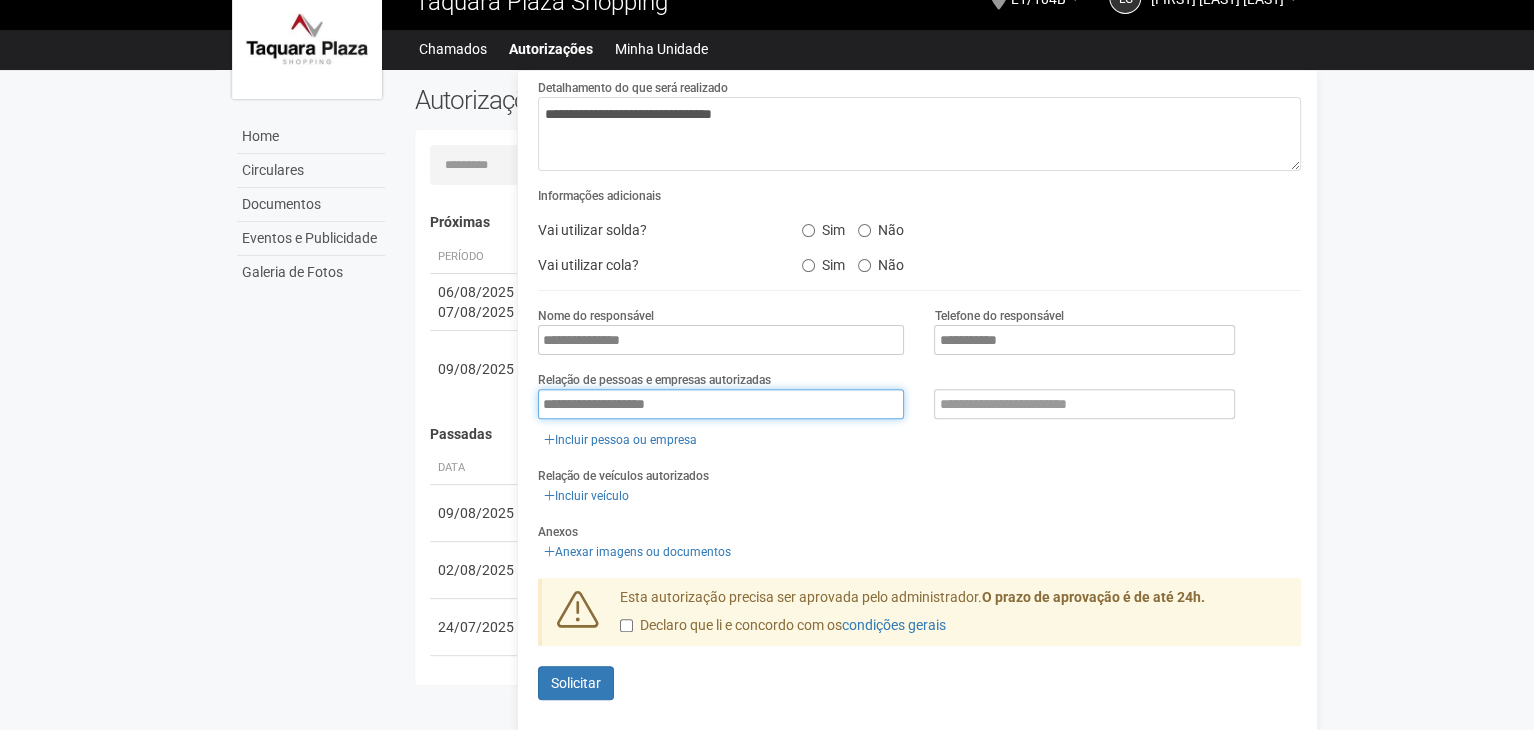 type on "**********" 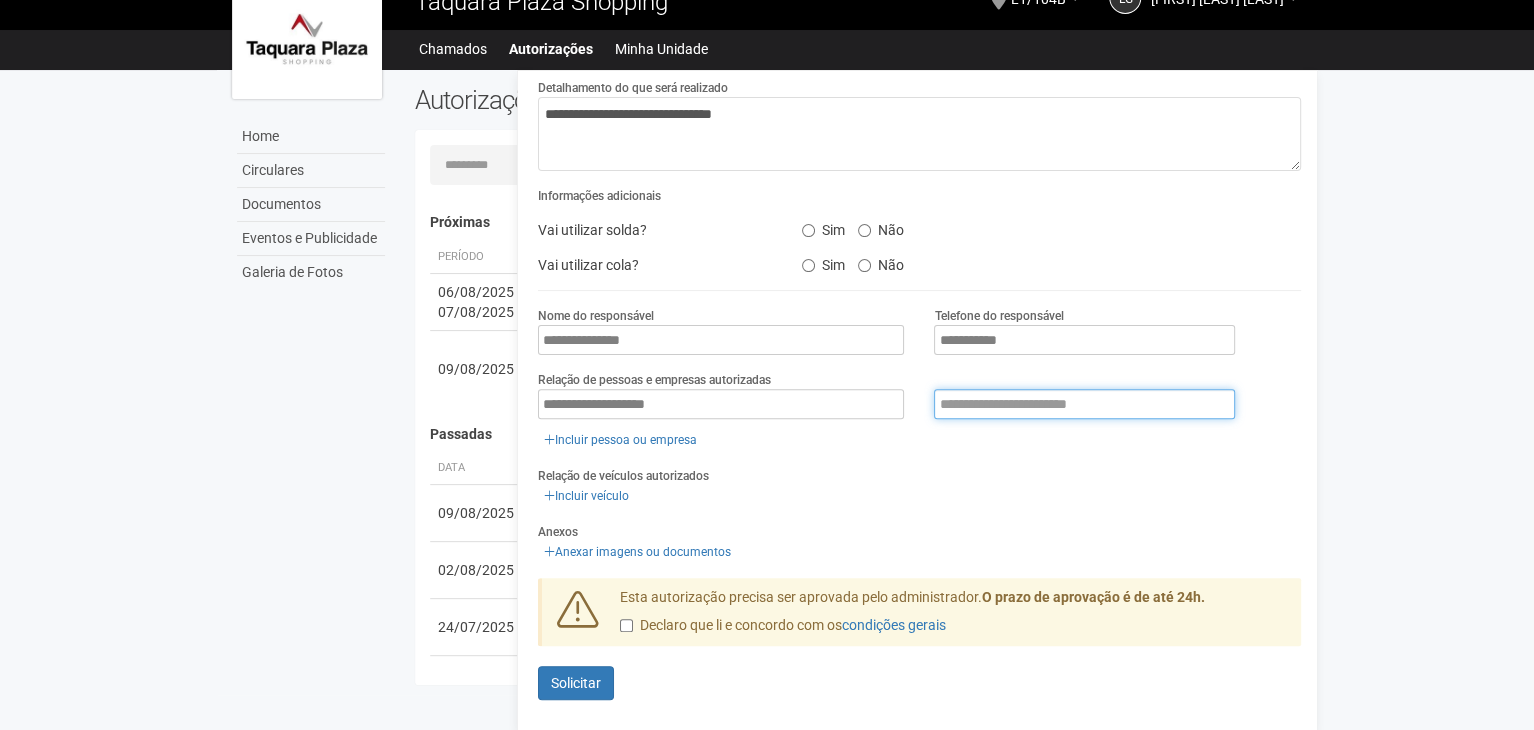 click at bounding box center [1084, 404] 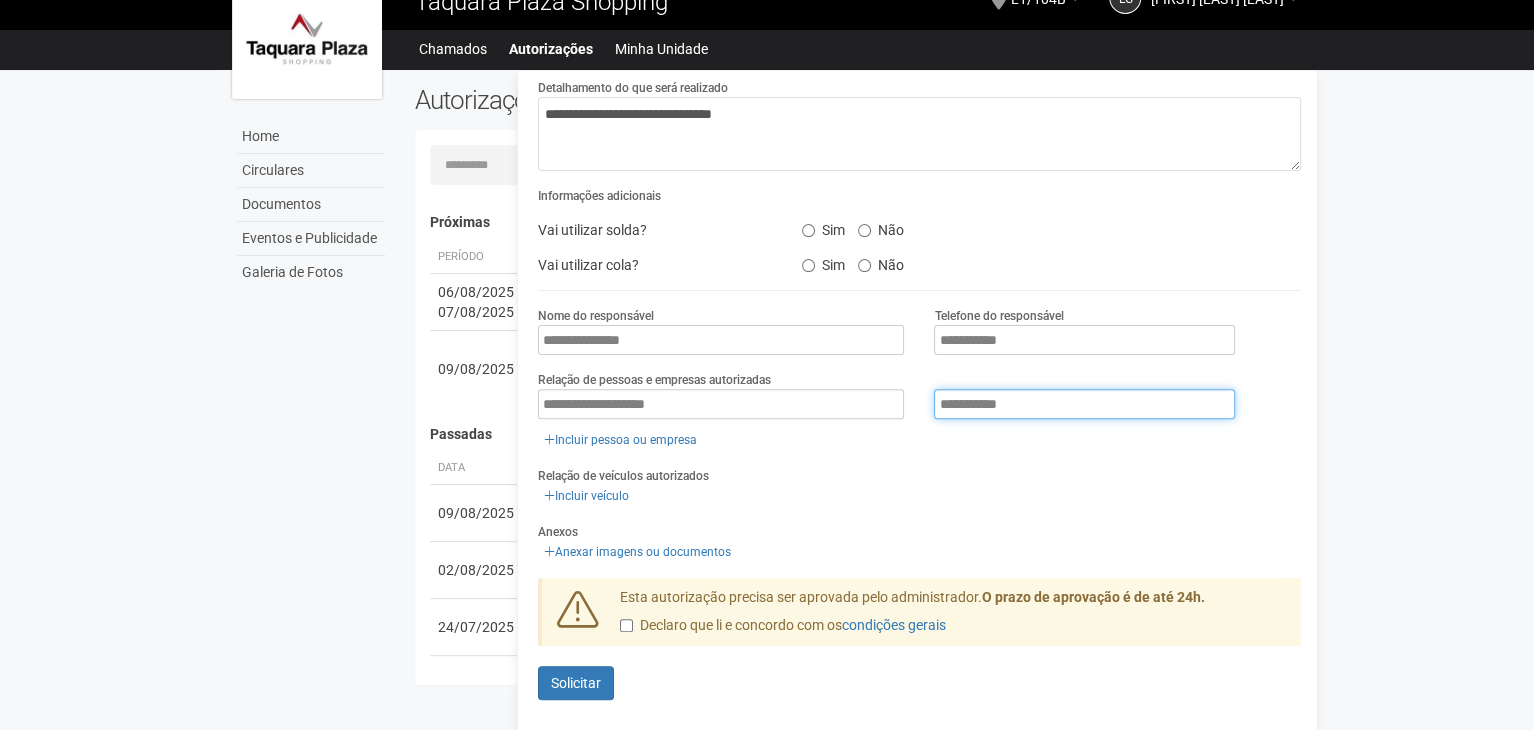 type on "**********" 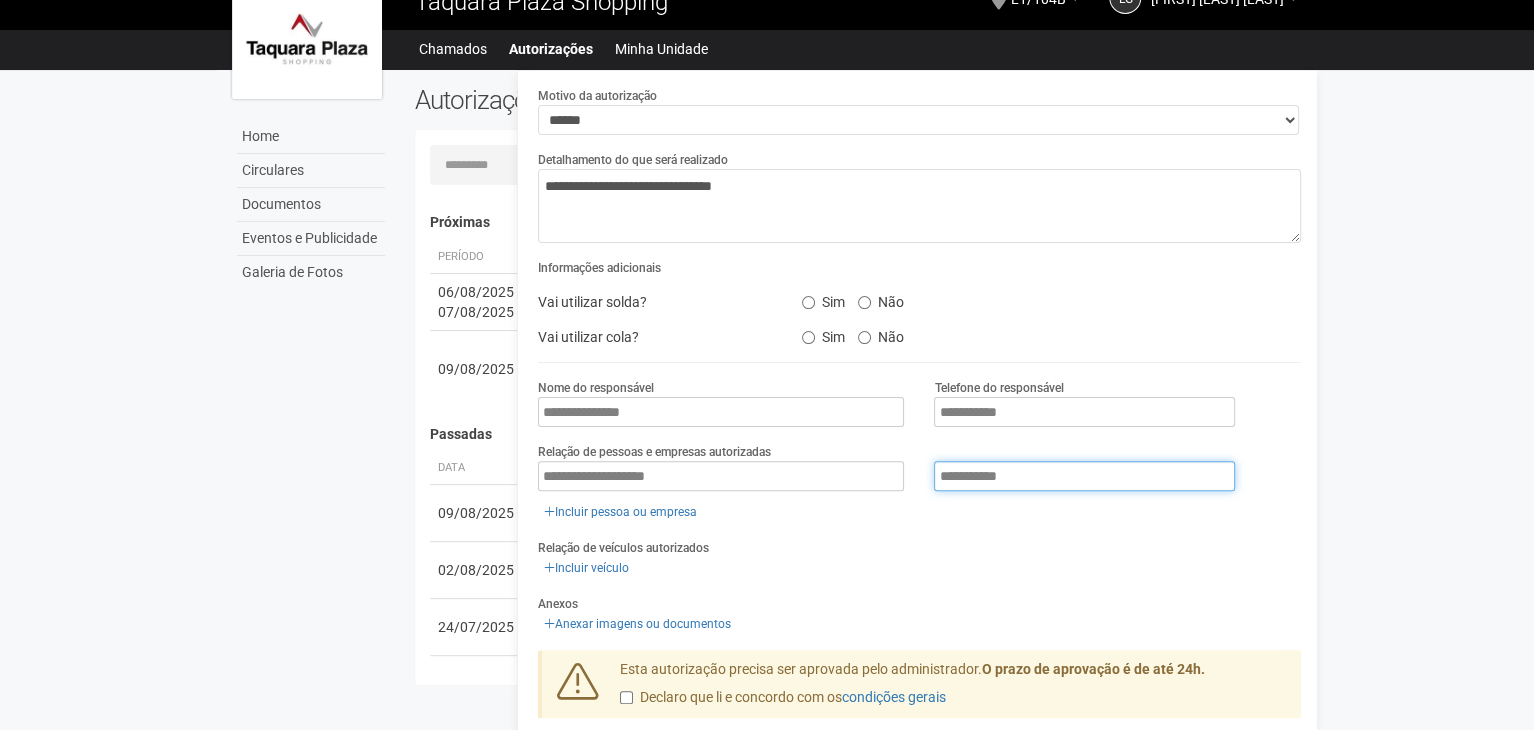scroll, scrollTop: 0, scrollLeft: 0, axis: both 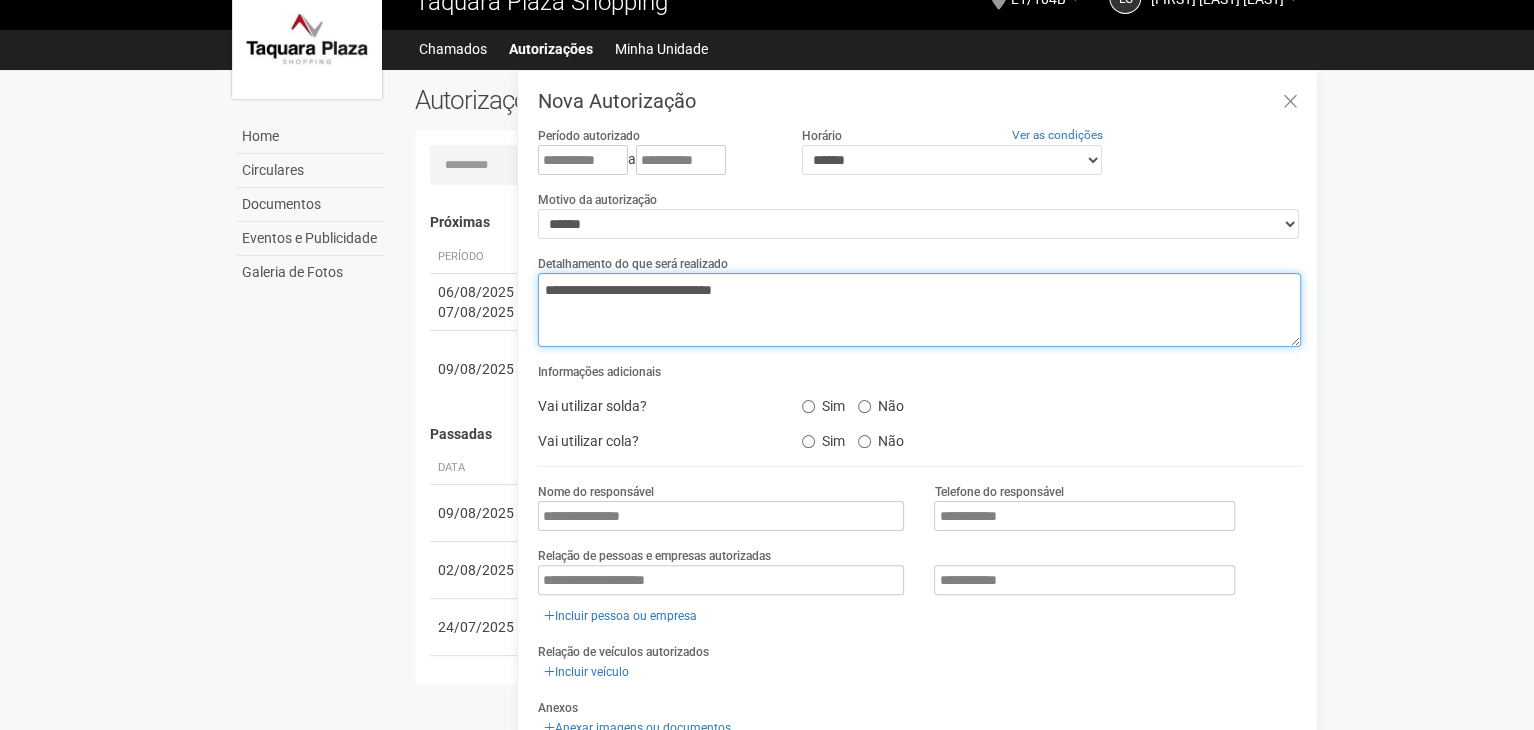 click on "**********" at bounding box center (919, 310) 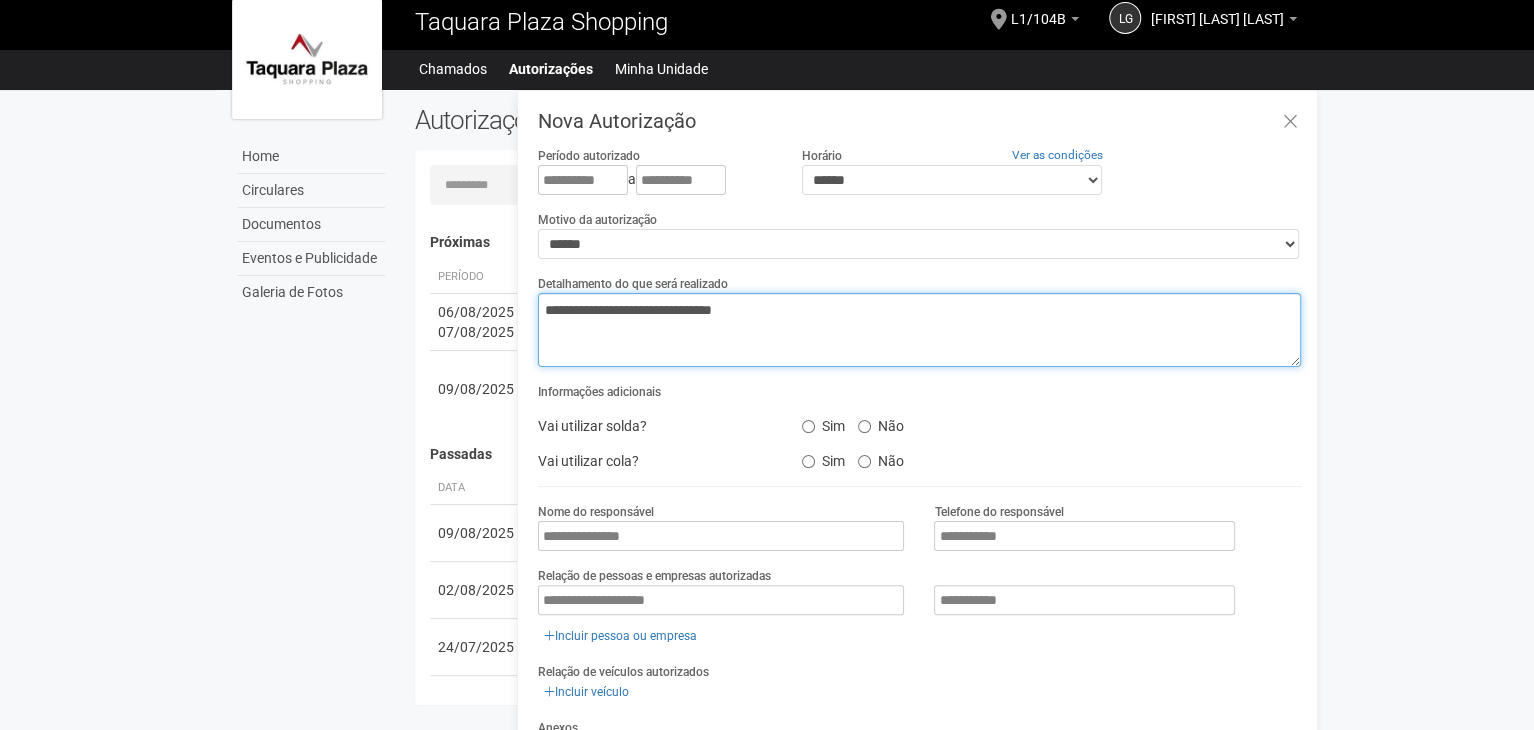 scroll, scrollTop: 0, scrollLeft: 0, axis: both 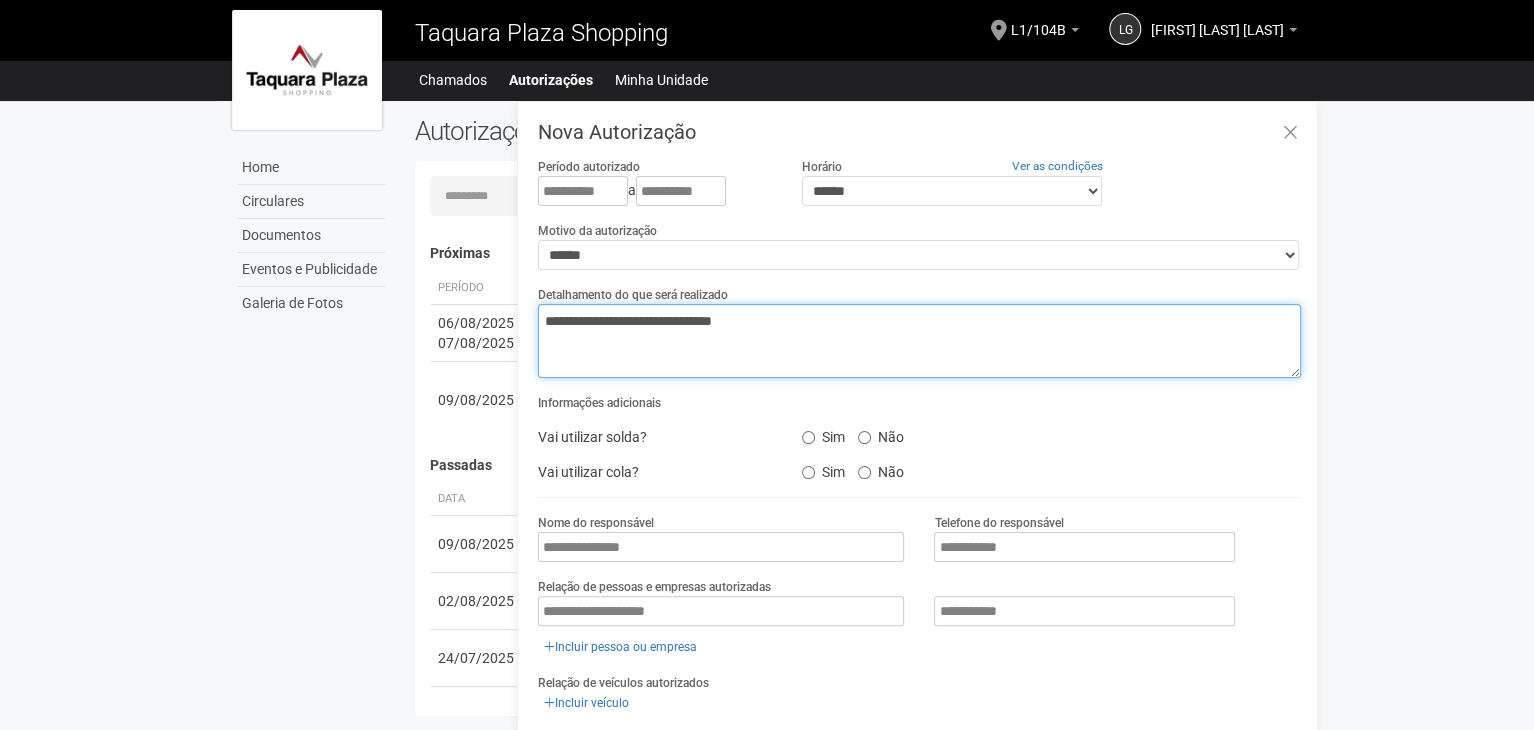 click on "**********" at bounding box center [919, 341] 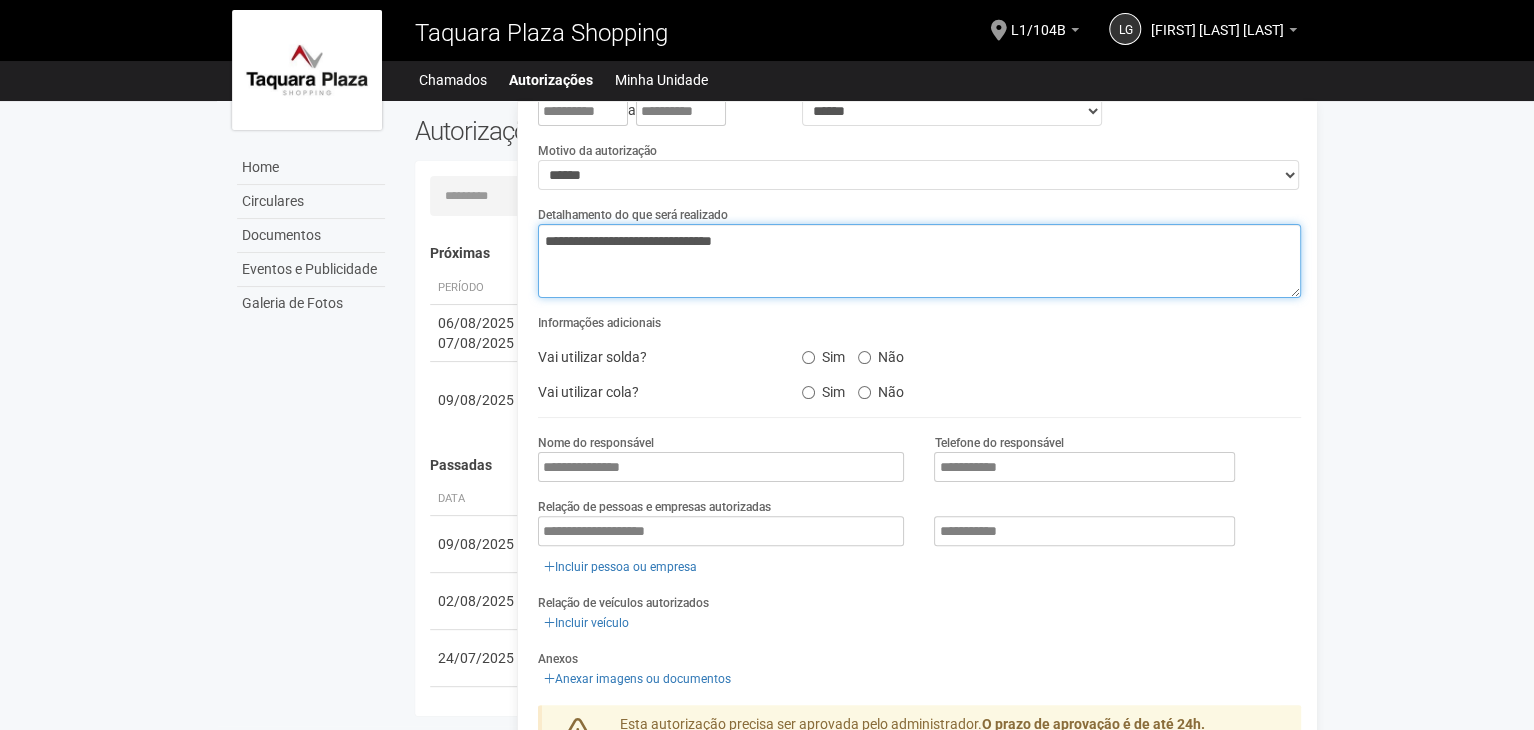 scroll, scrollTop: 176, scrollLeft: 0, axis: vertical 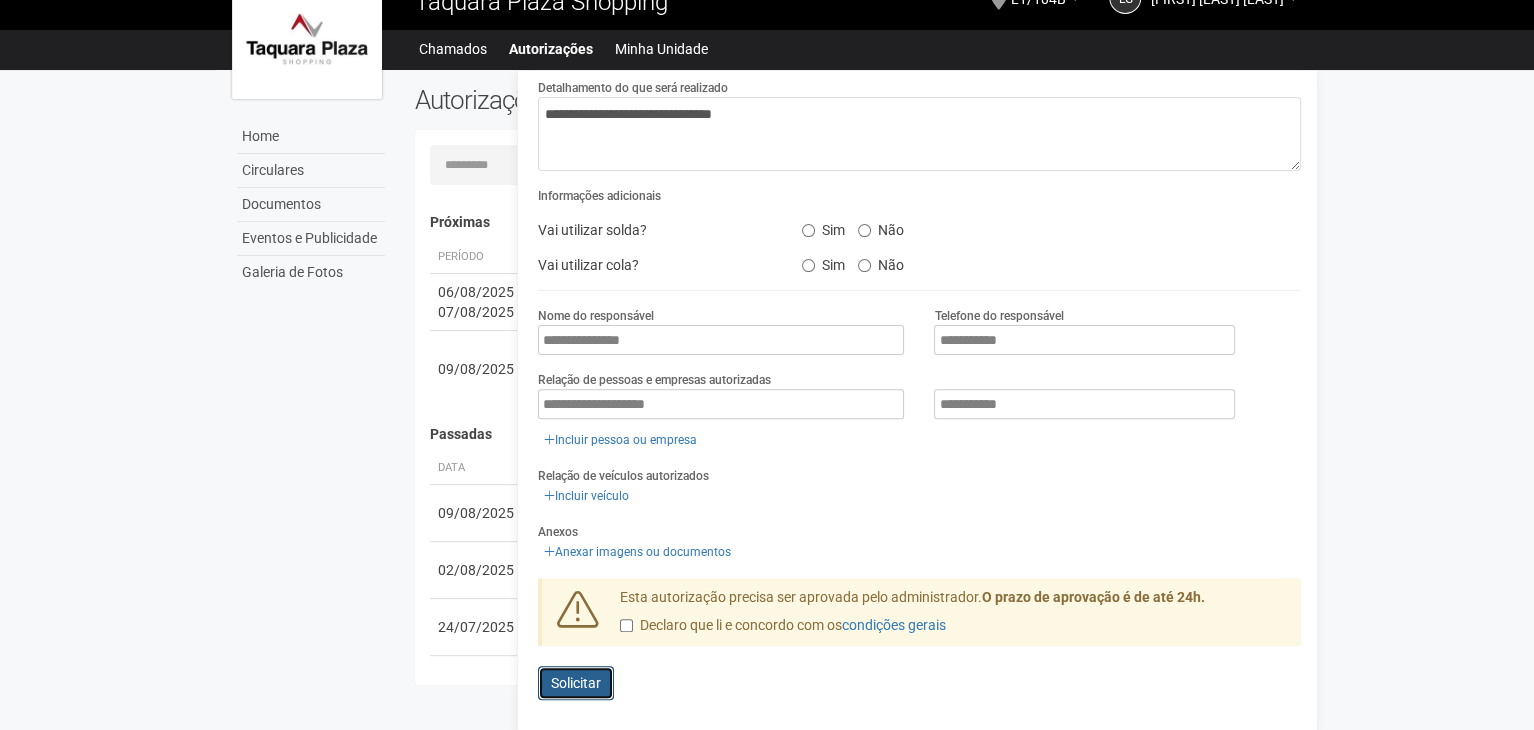 click on "Enviando...
Solicitar" at bounding box center [576, 683] 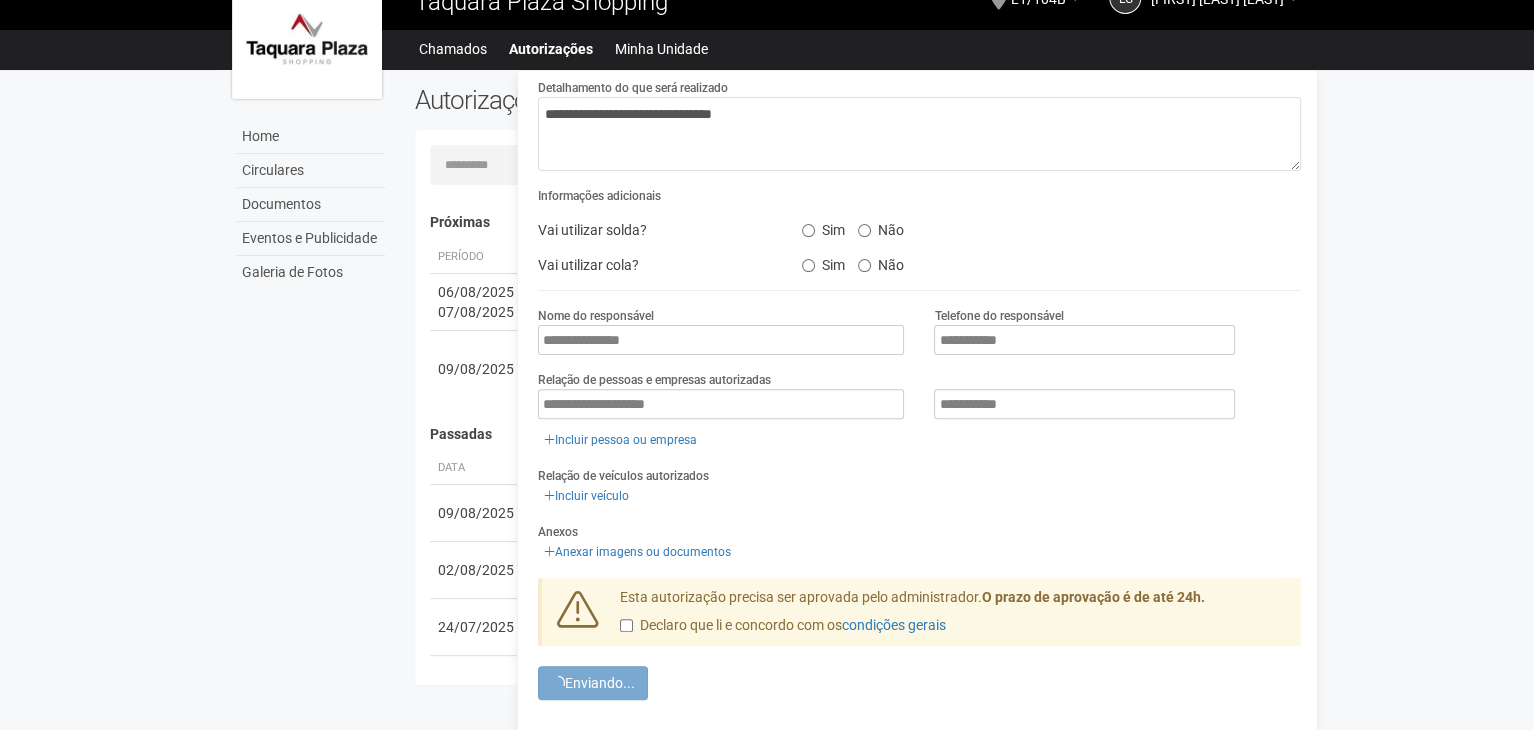 scroll, scrollTop: 0, scrollLeft: 0, axis: both 